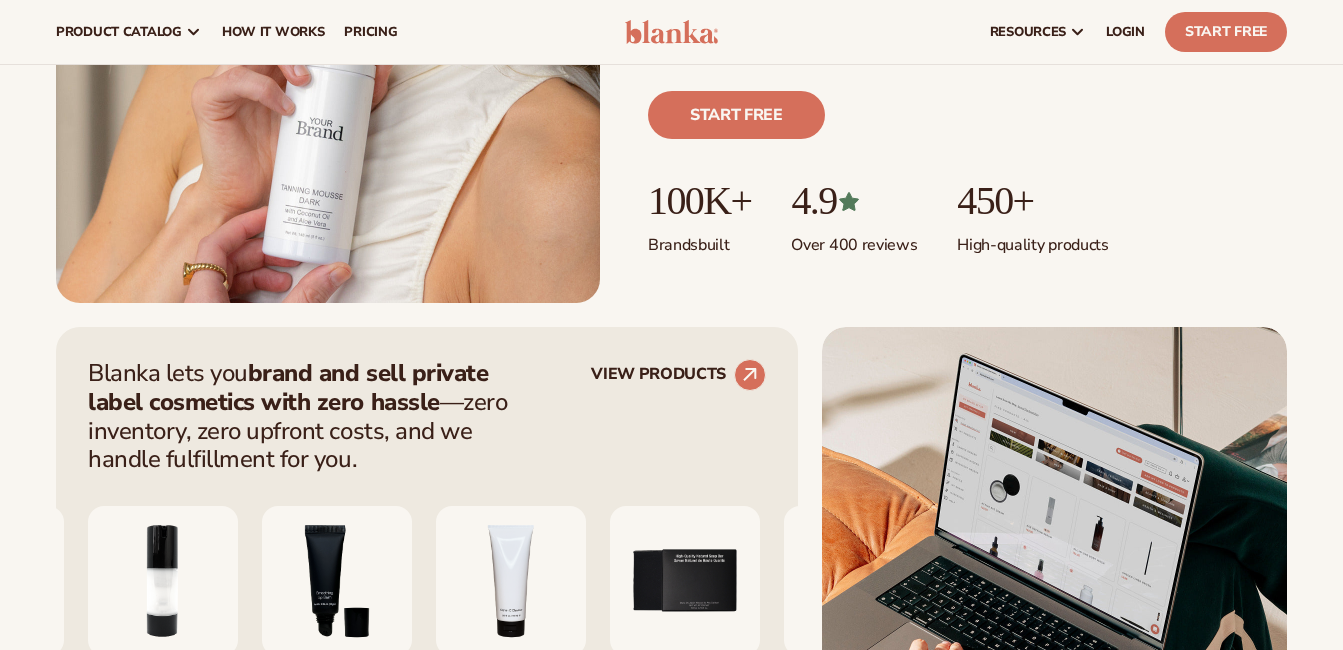scroll, scrollTop: 500, scrollLeft: 0, axis: vertical 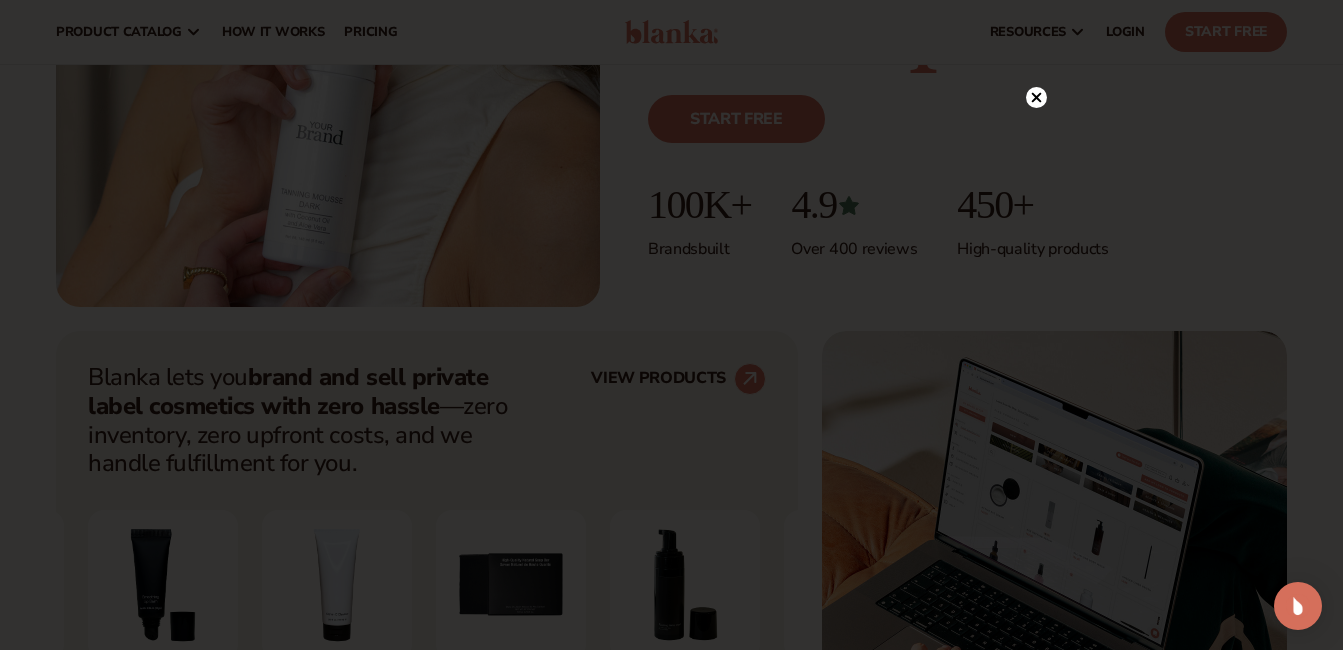 click 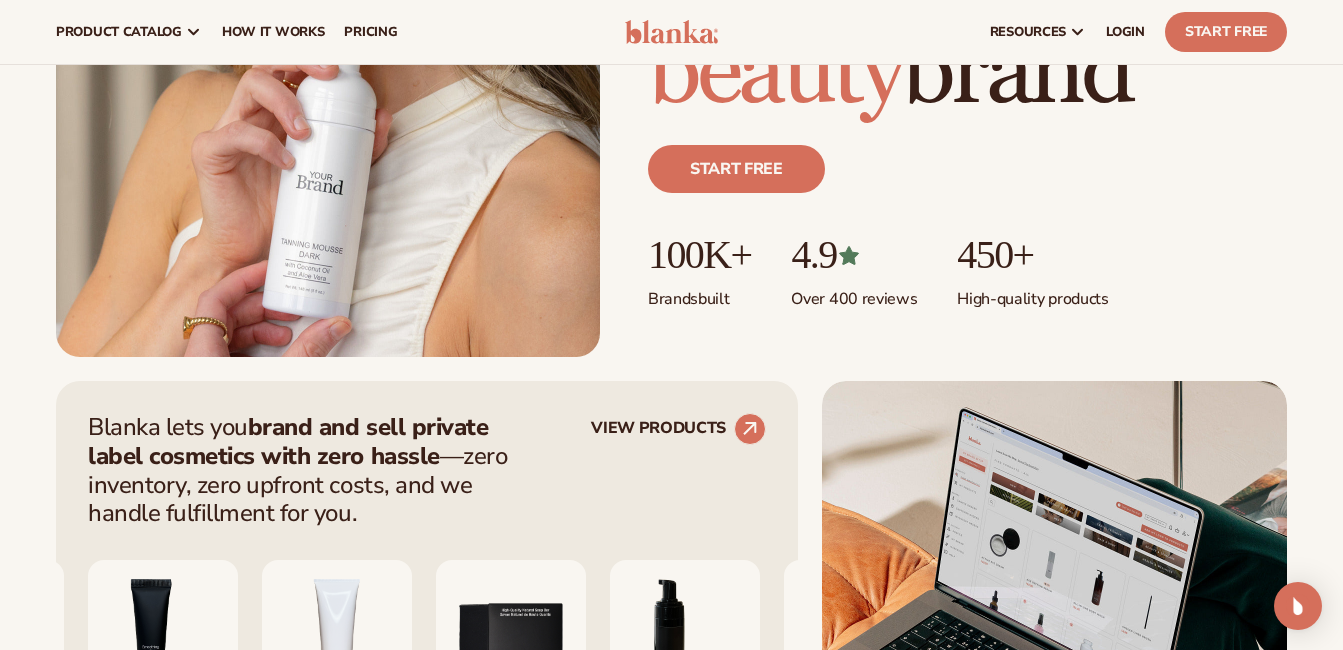 scroll, scrollTop: 100, scrollLeft: 0, axis: vertical 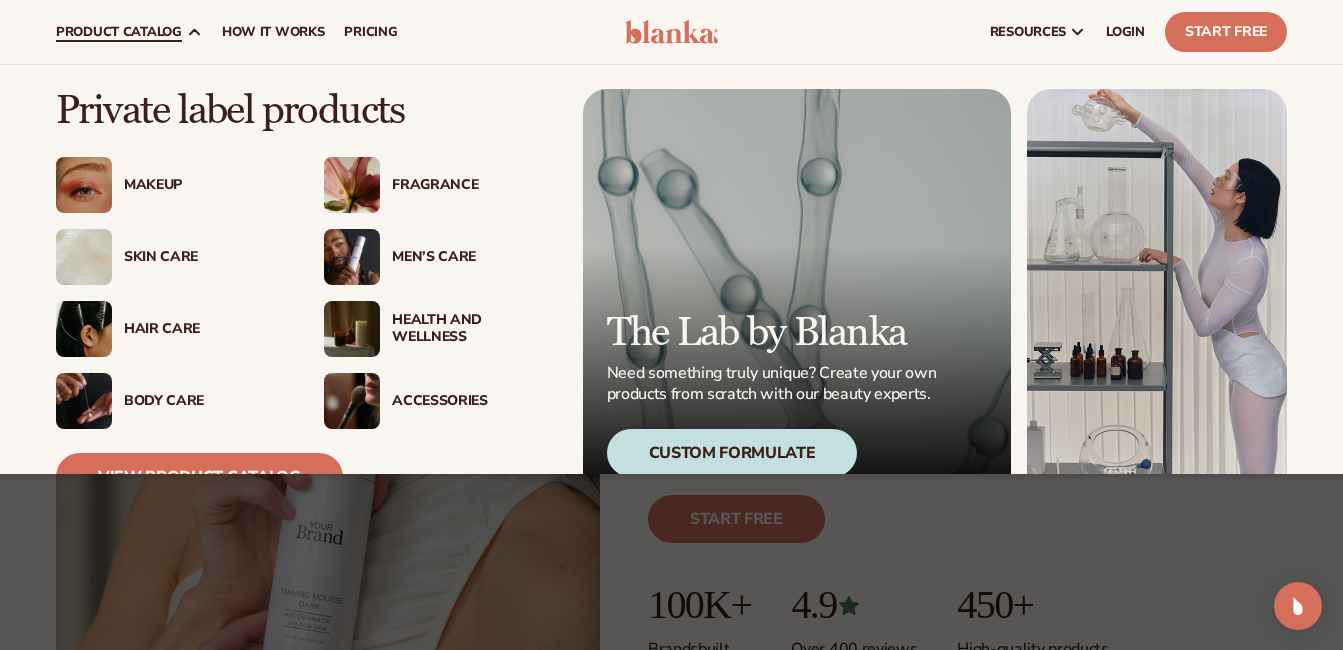 click on "product catalog" at bounding box center (119, 32) 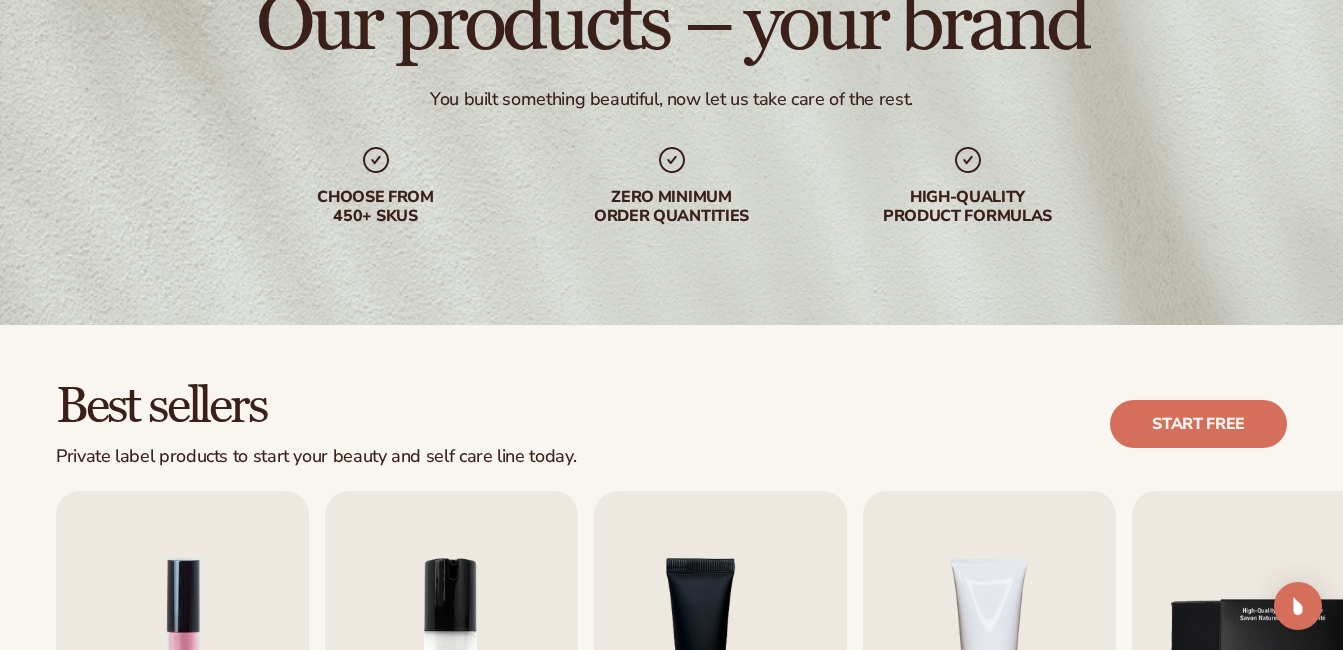 scroll, scrollTop: 300, scrollLeft: 0, axis: vertical 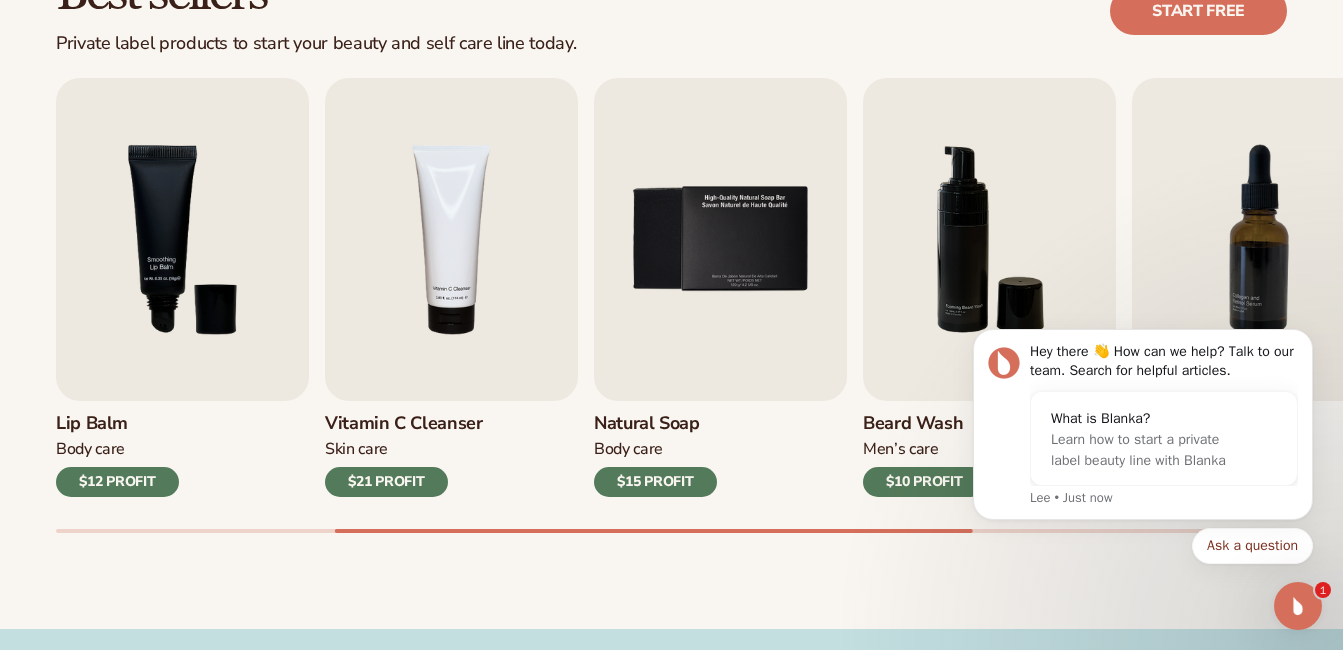 click on "$12 PROFIT" at bounding box center [117, 482] 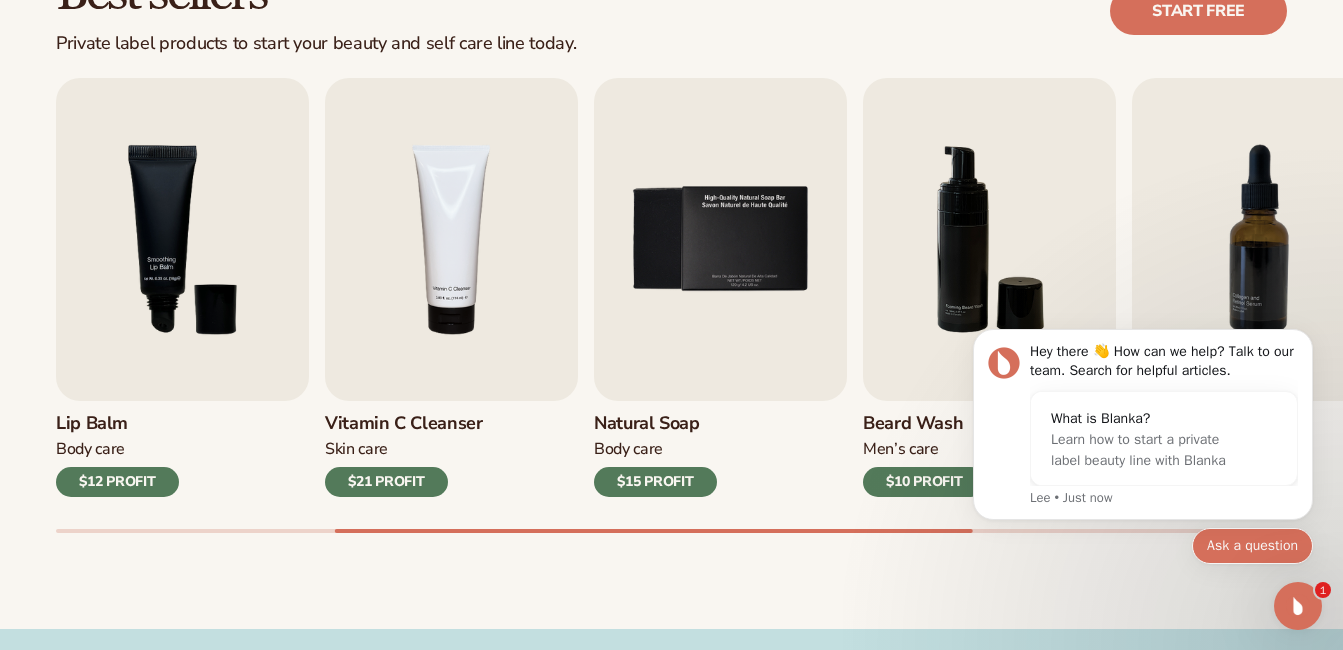 click on "Ask a question" at bounding box center (1252, 546) 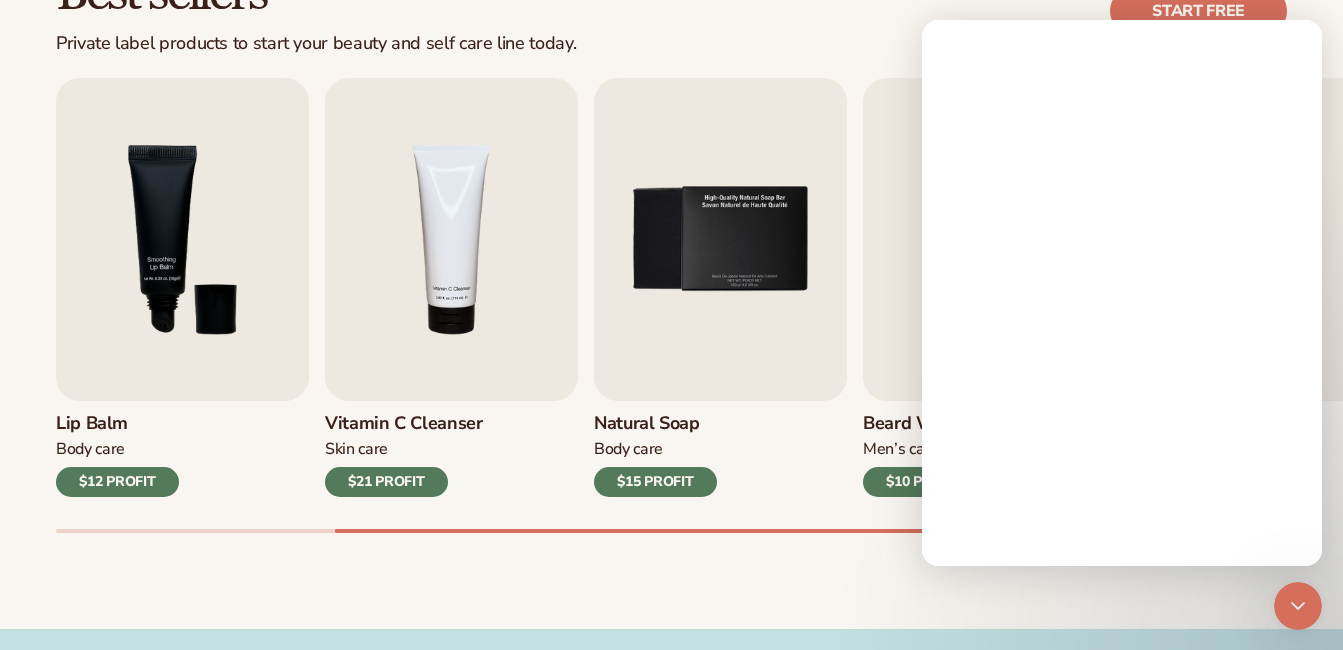 scroll, scrollTop: 0, scrollLeft: 0, axis: both 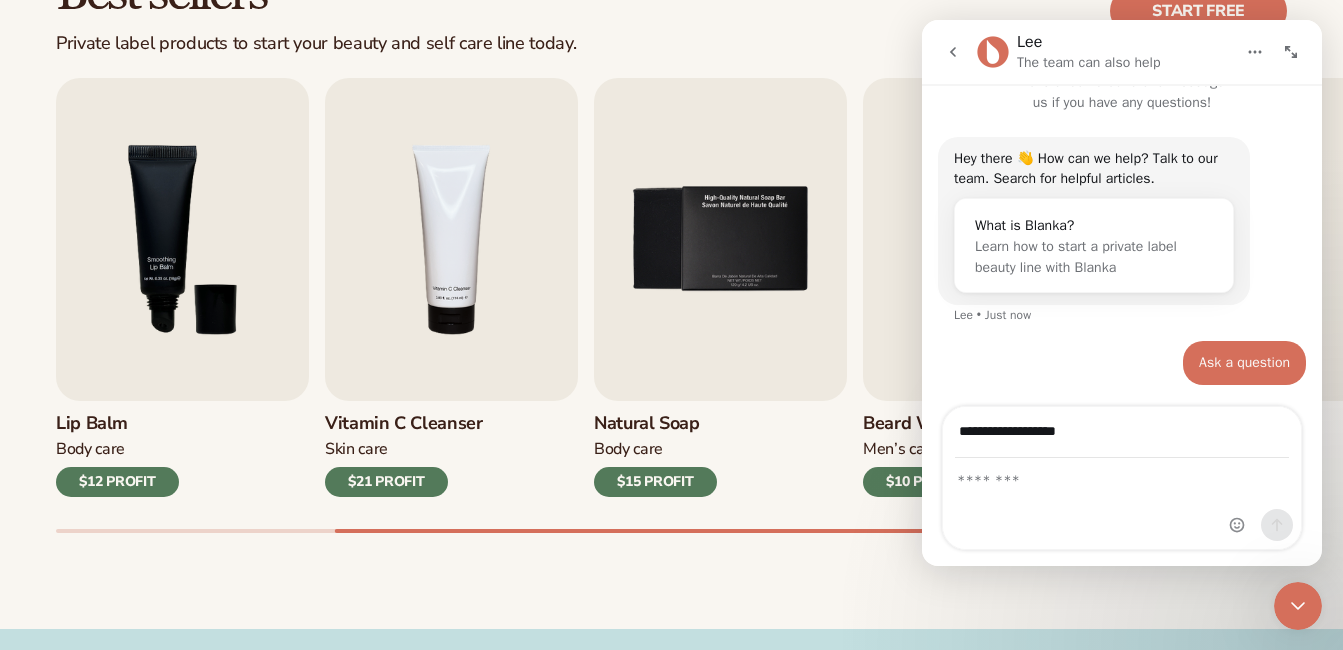 type on "**********" 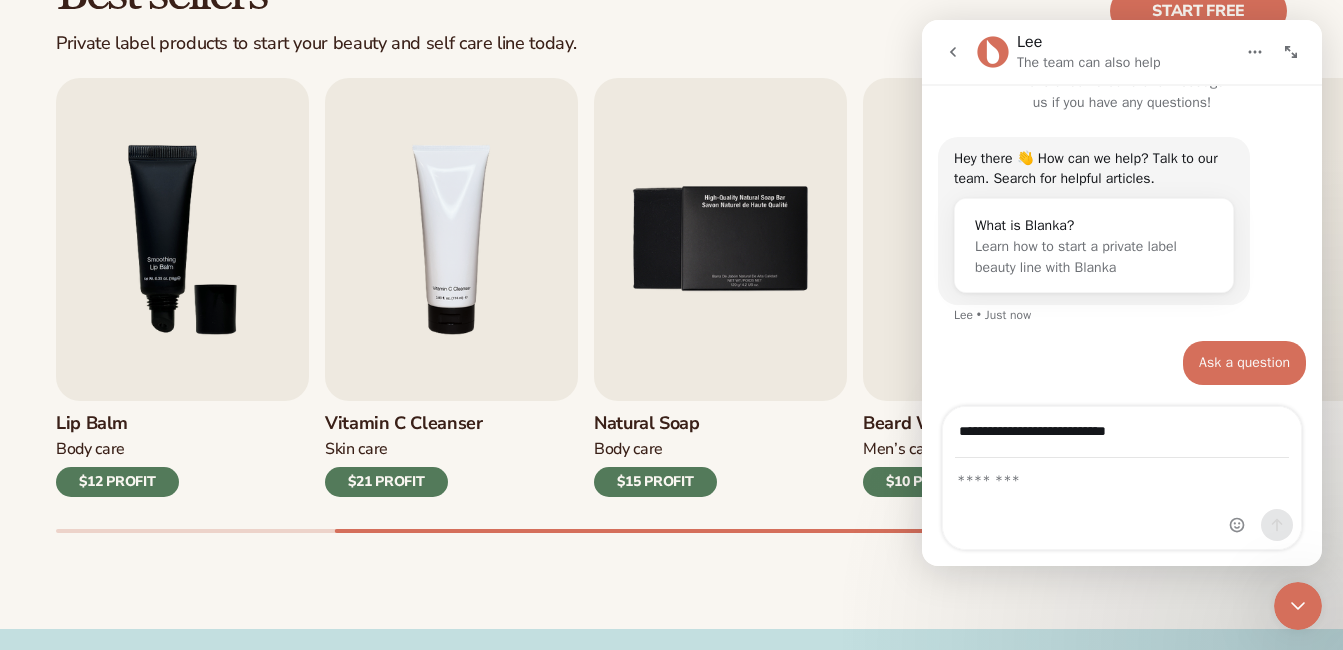 click at bounding box center [1122, 504] 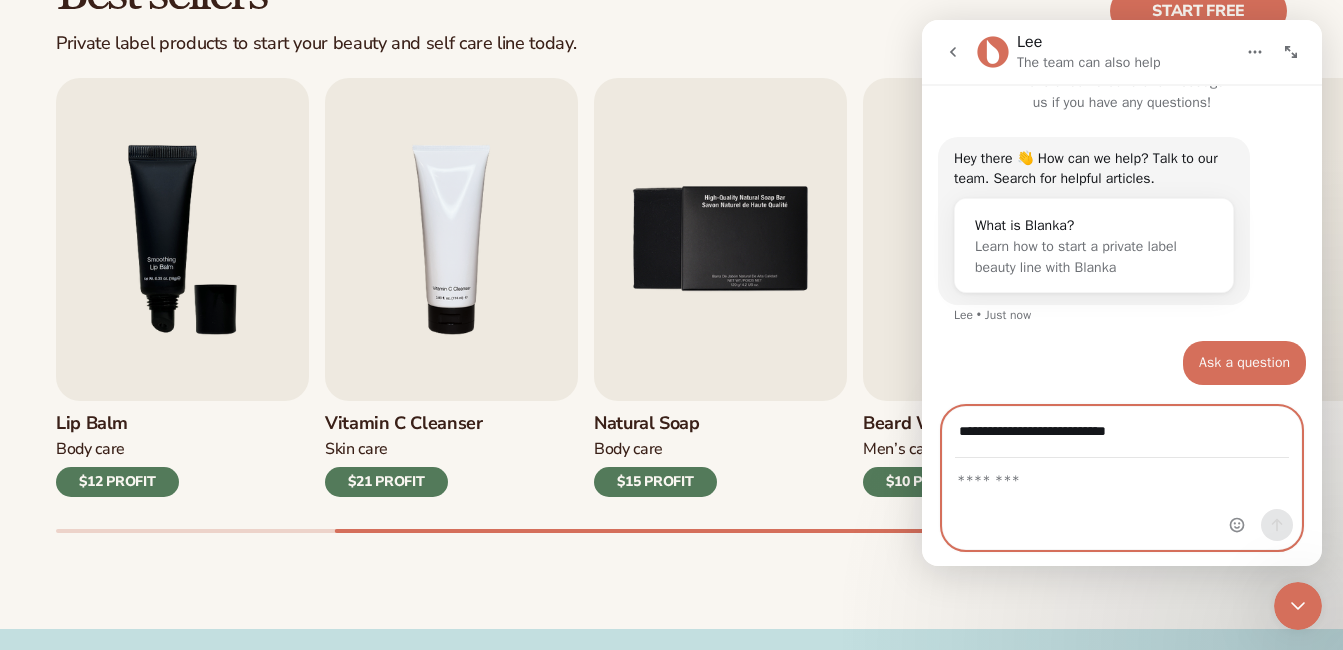 click at bounding box center (1122, 476) 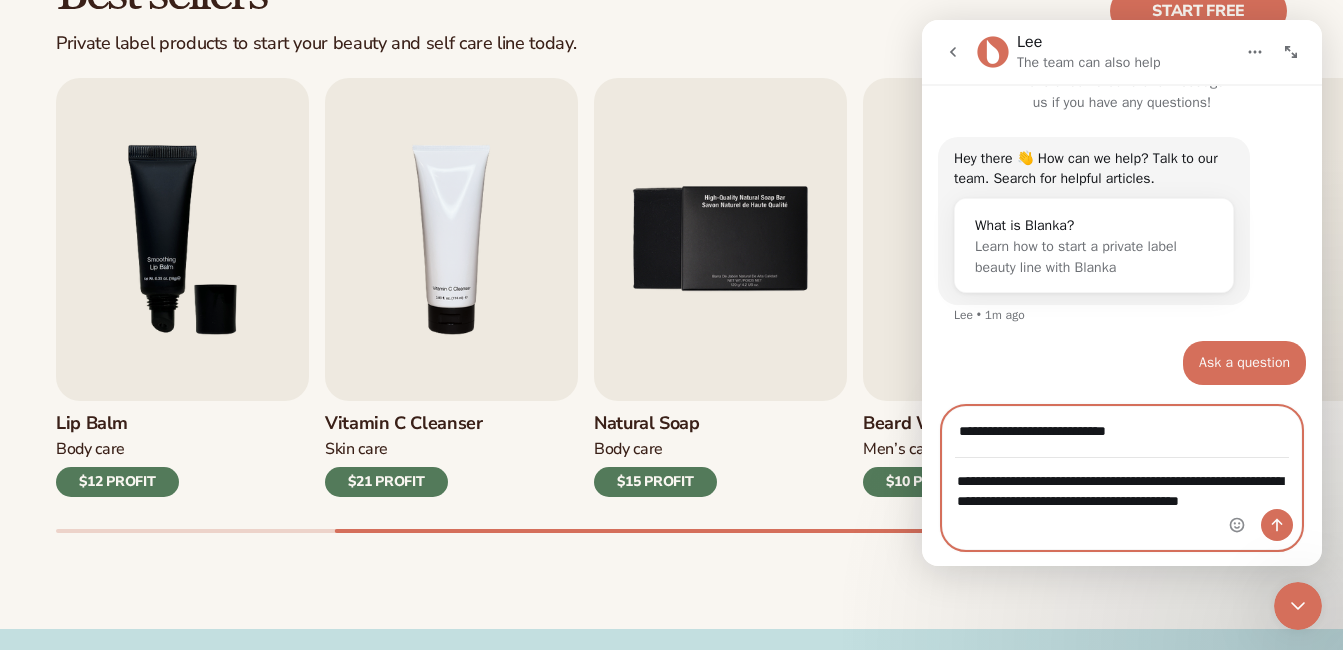 scroll, scrollTop: 75, scrollLeft: 0, axis: vertical 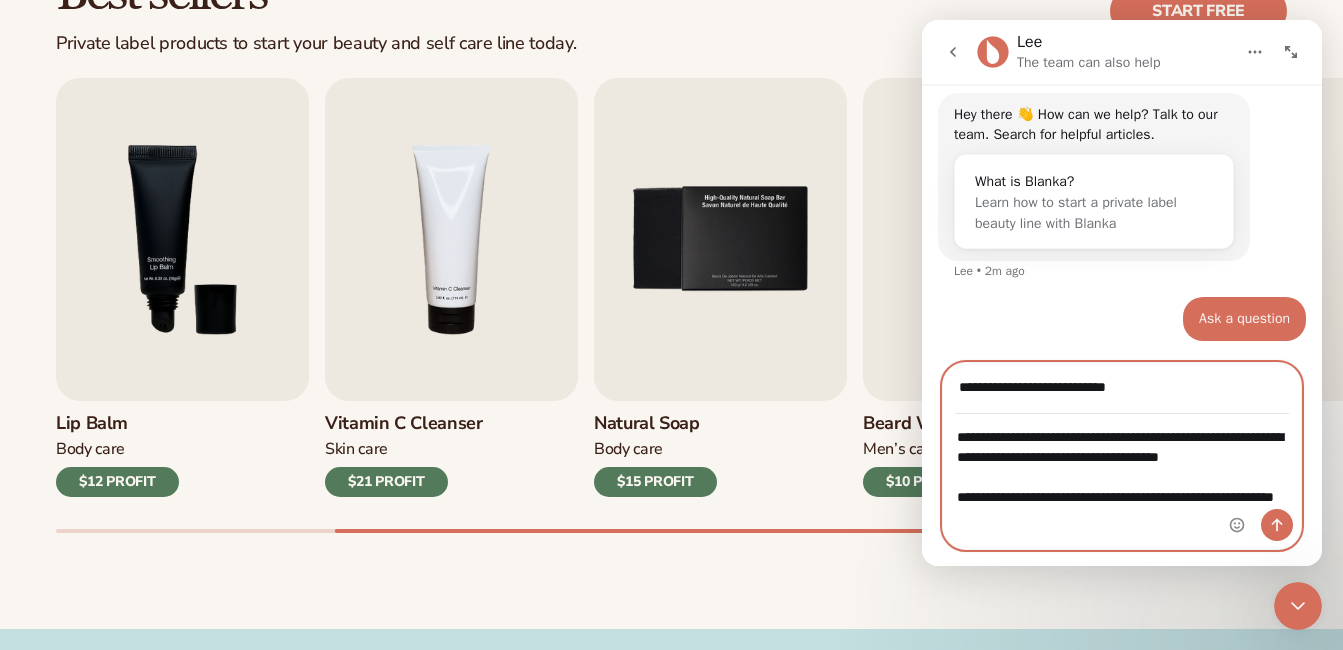 click on "**********" at bounding box center [1122, 482] 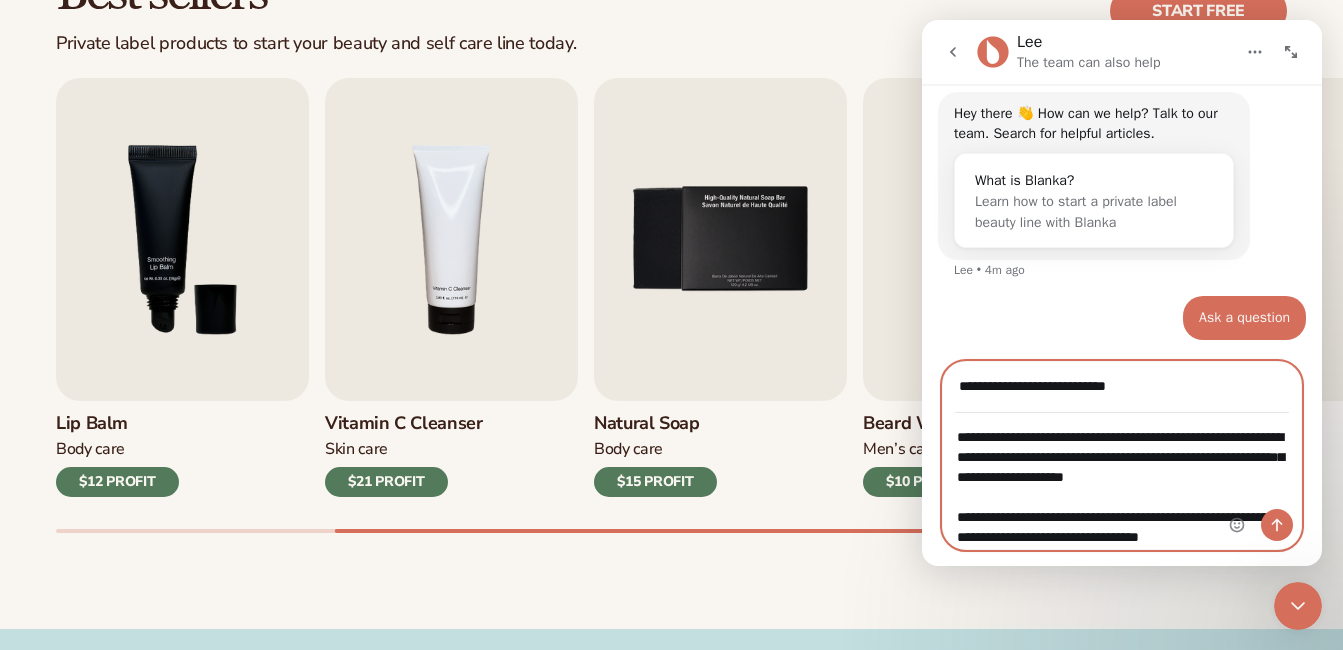 scroll, scrollTop: 116, scrollLeft: 0, axis: vertical 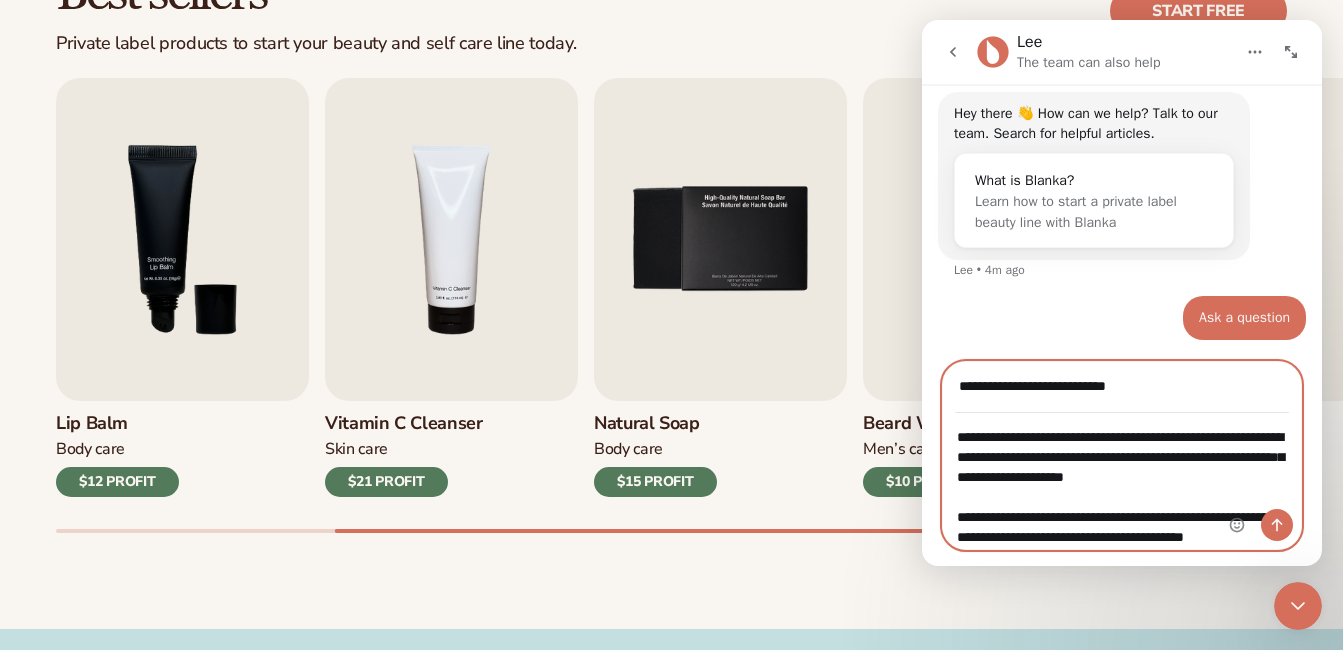 click on "**********" at bounding box center [1122, 481] 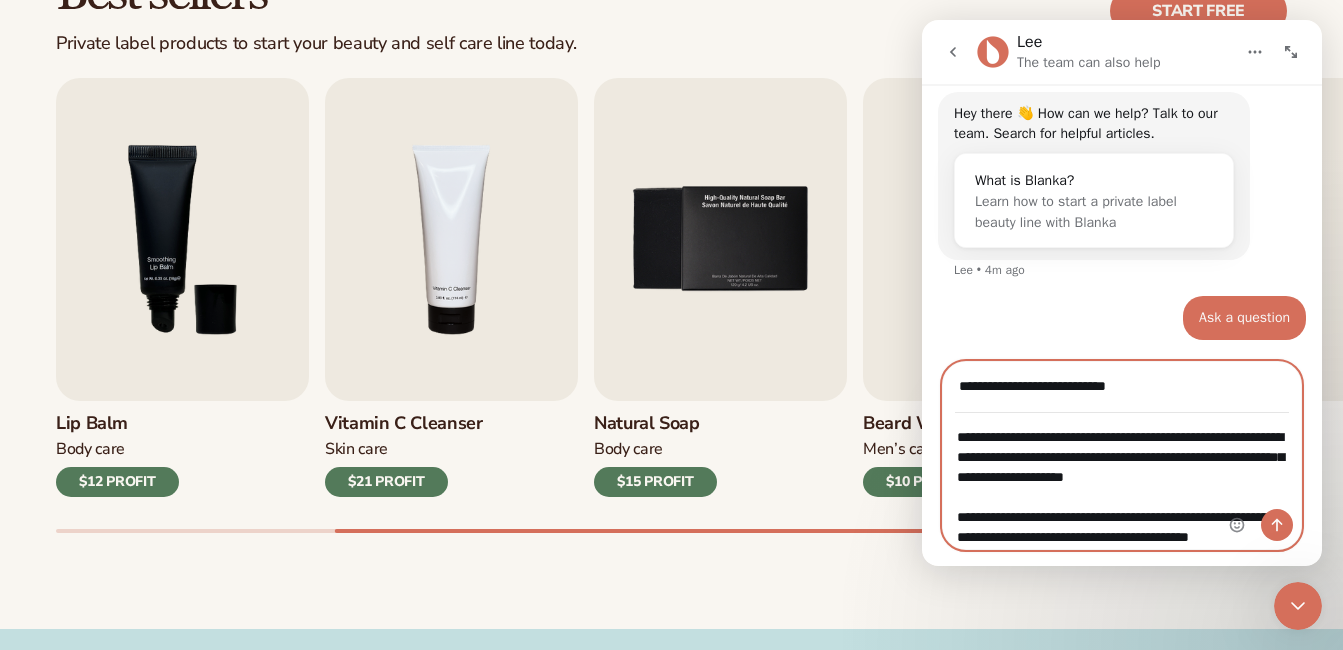 click on "**********" at bounding box center [1122, 481] 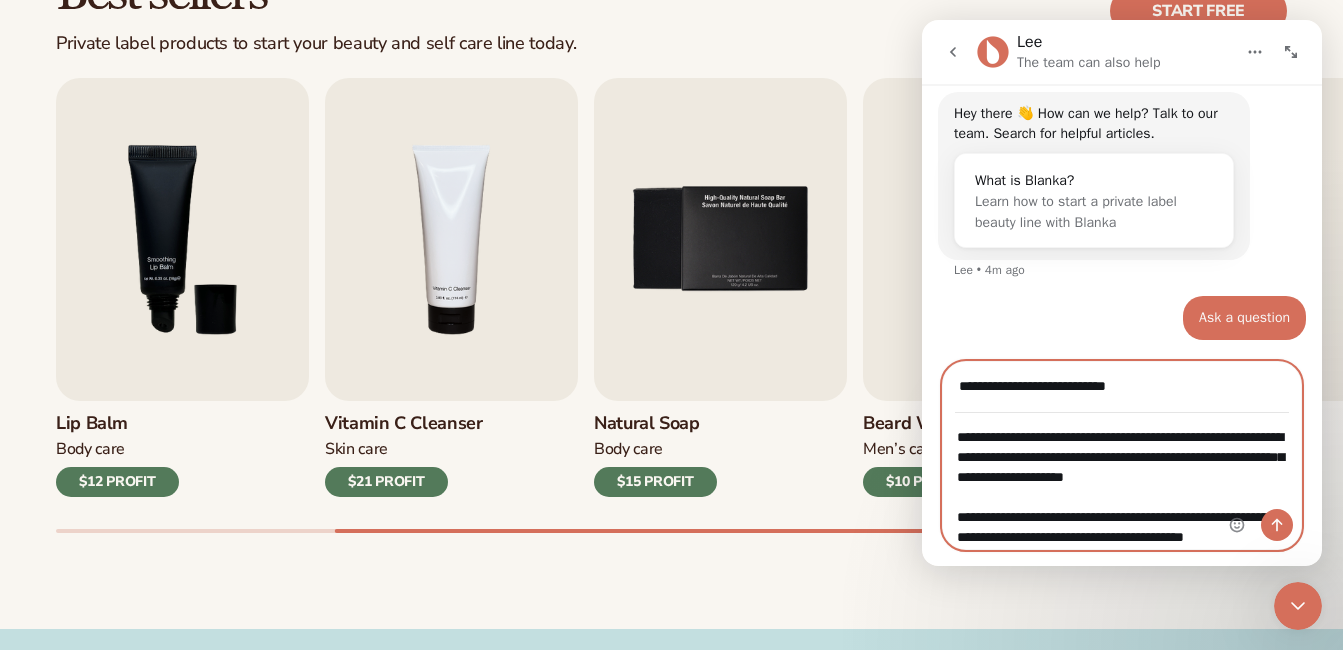 click on "**********" at bounding box center (1122, 481) 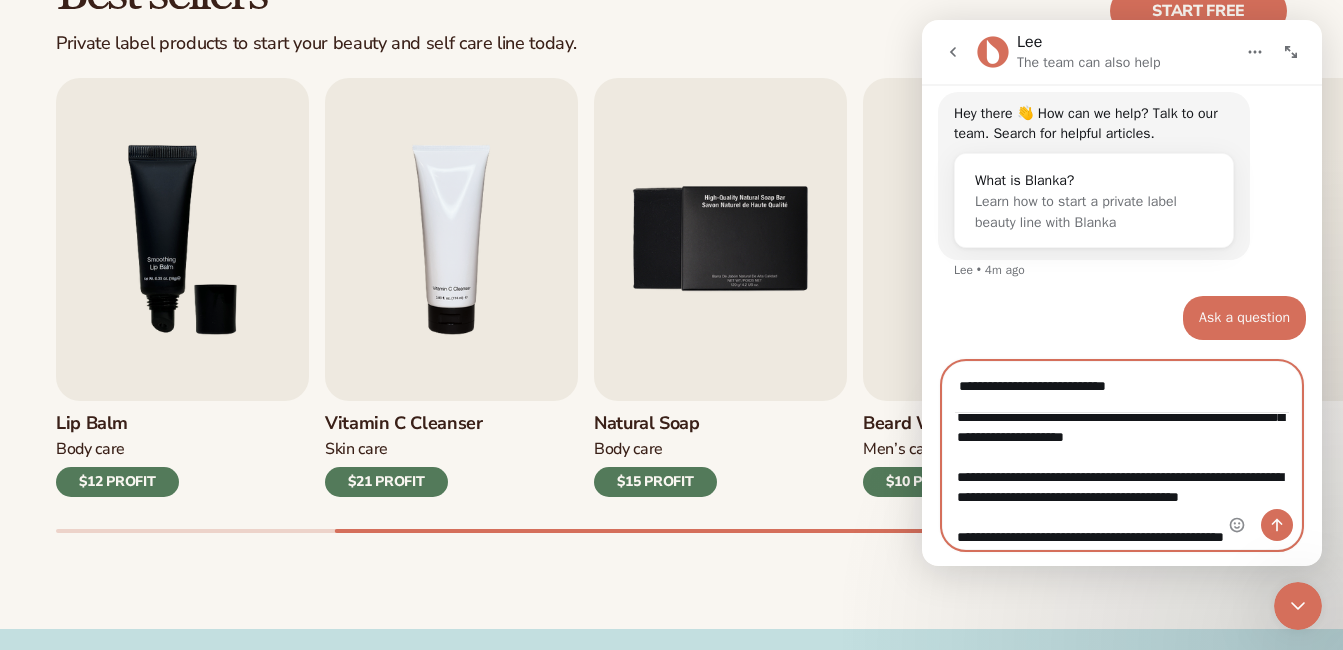 scroll, scrollTop: 176, scrollLeft: 0, axis: vertical 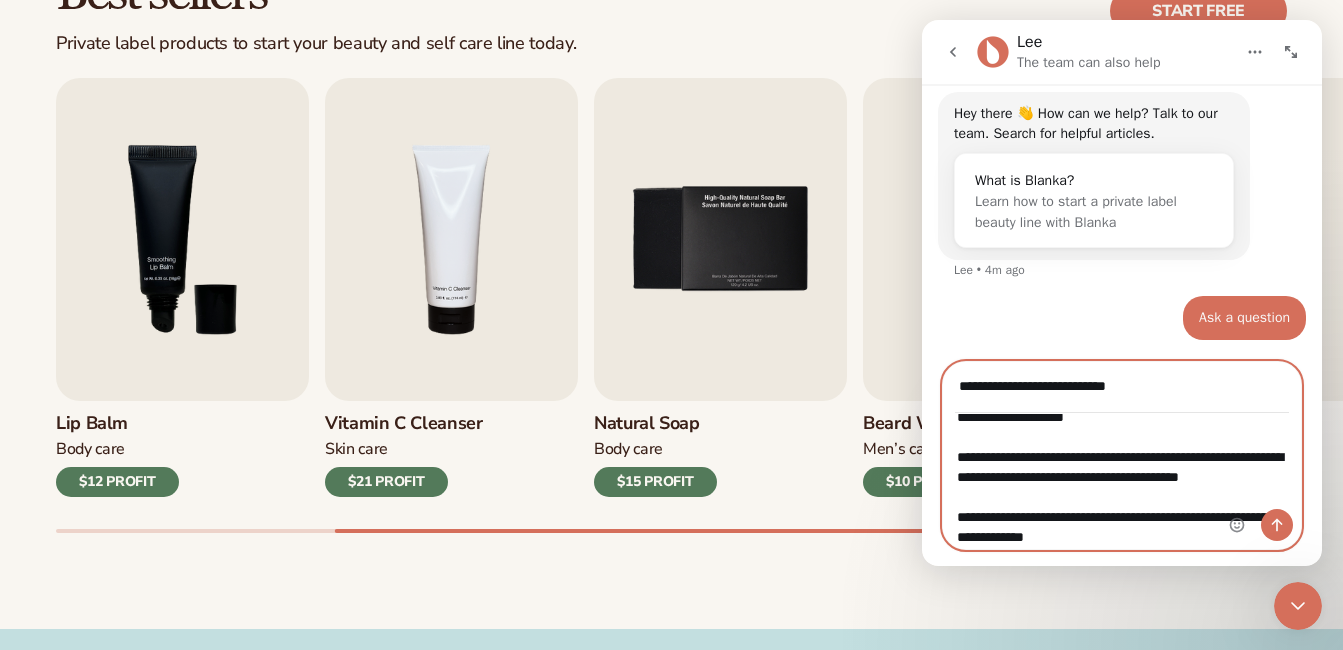 click on "**********" at bounding box center (1122, 481) 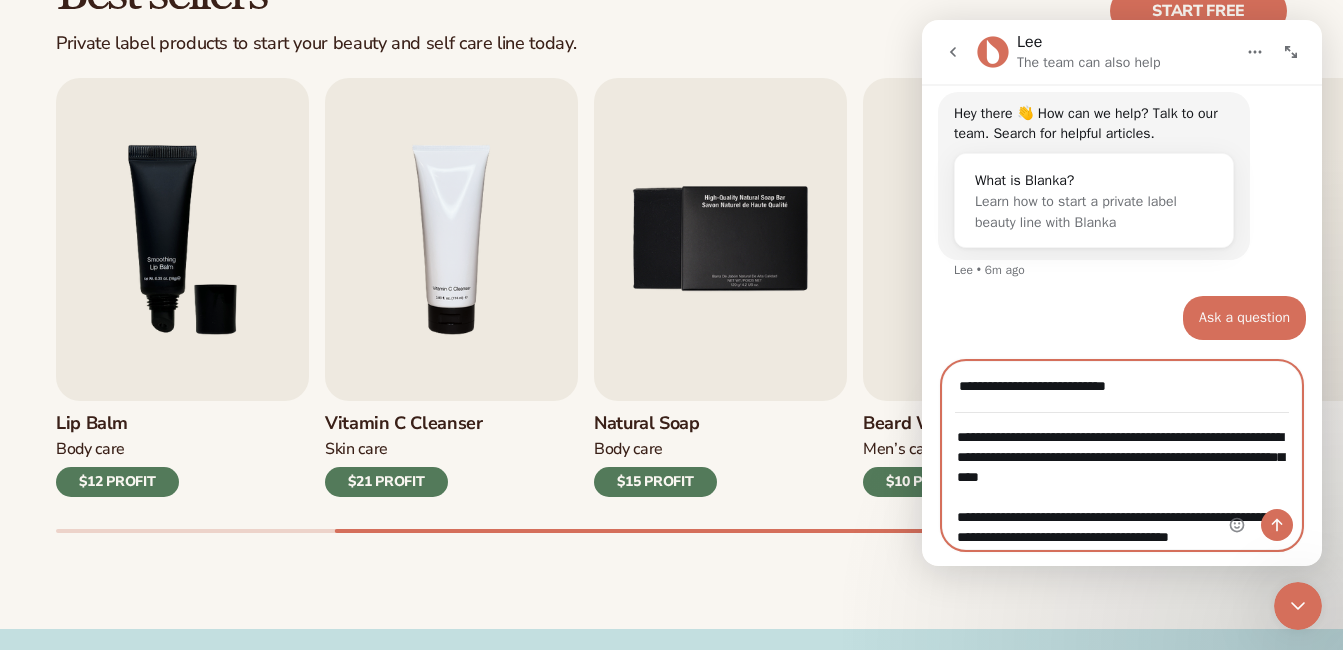 scroll, scrollTop: 276, scrollLeft: 0, axis: vertical 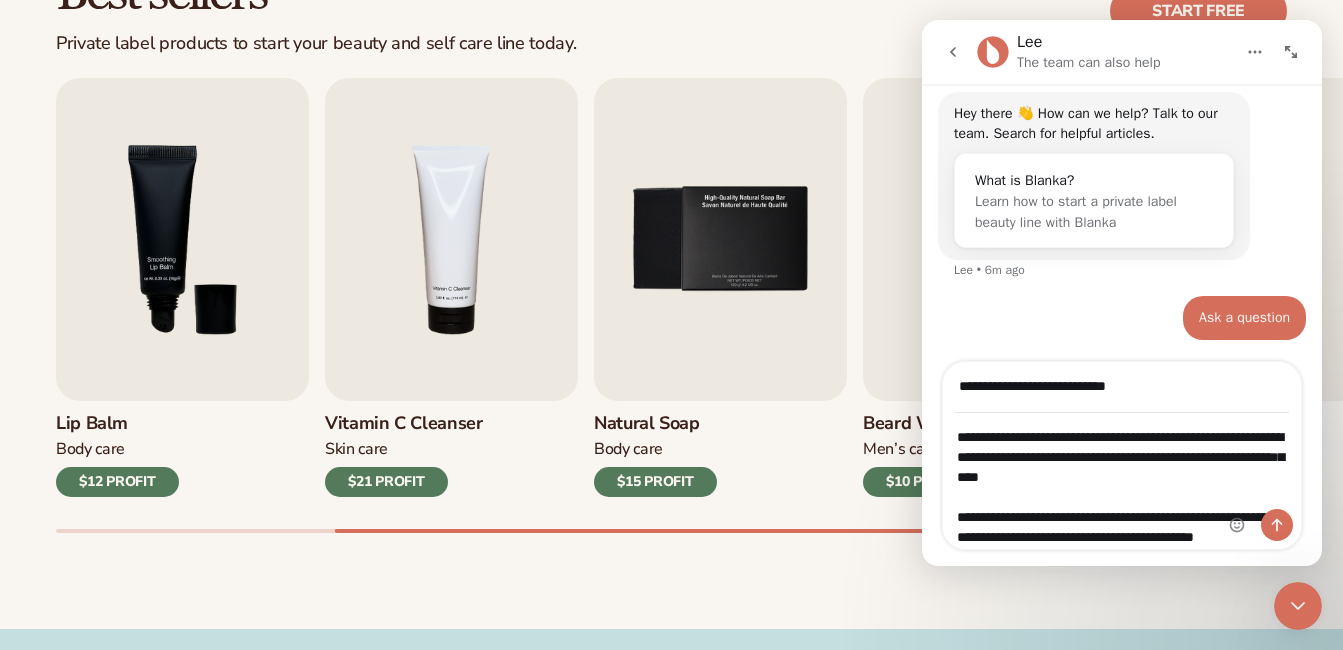 drag, startPoint x: 1292, startPoint y: 499, endPoint x: 1294, endPoint y: 509, distance: 10.198039 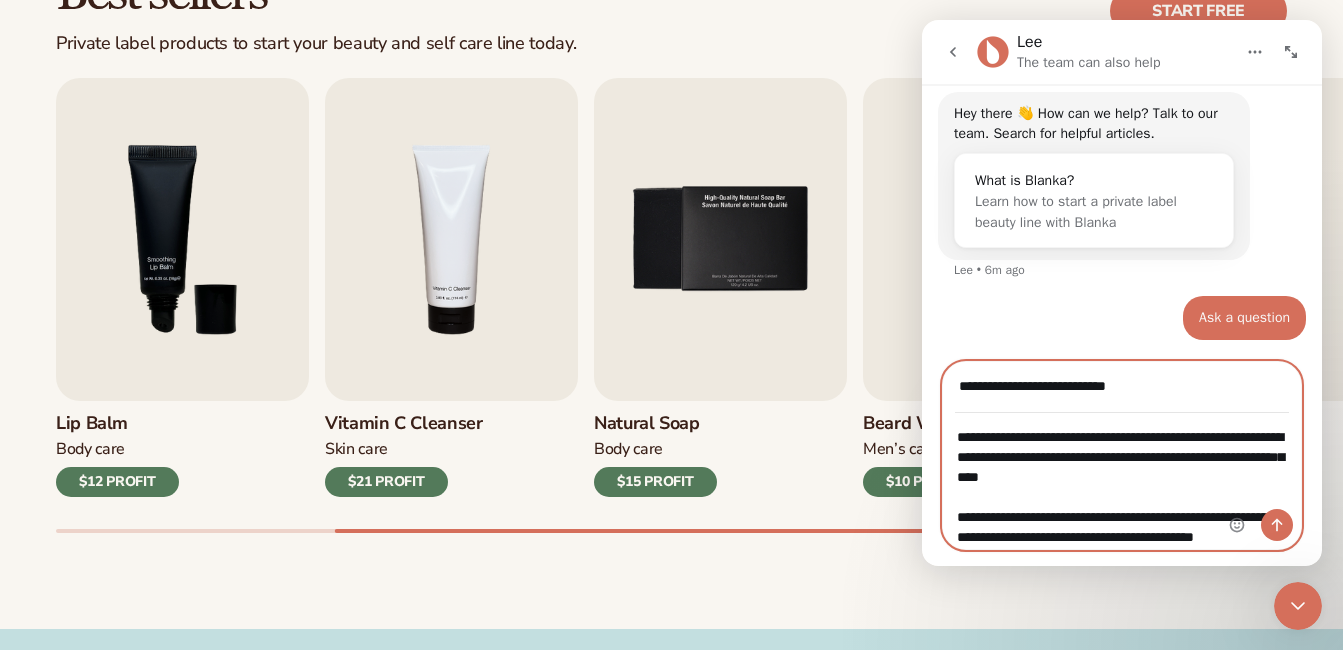 click on "**********" at bounding box center [1122, 481] 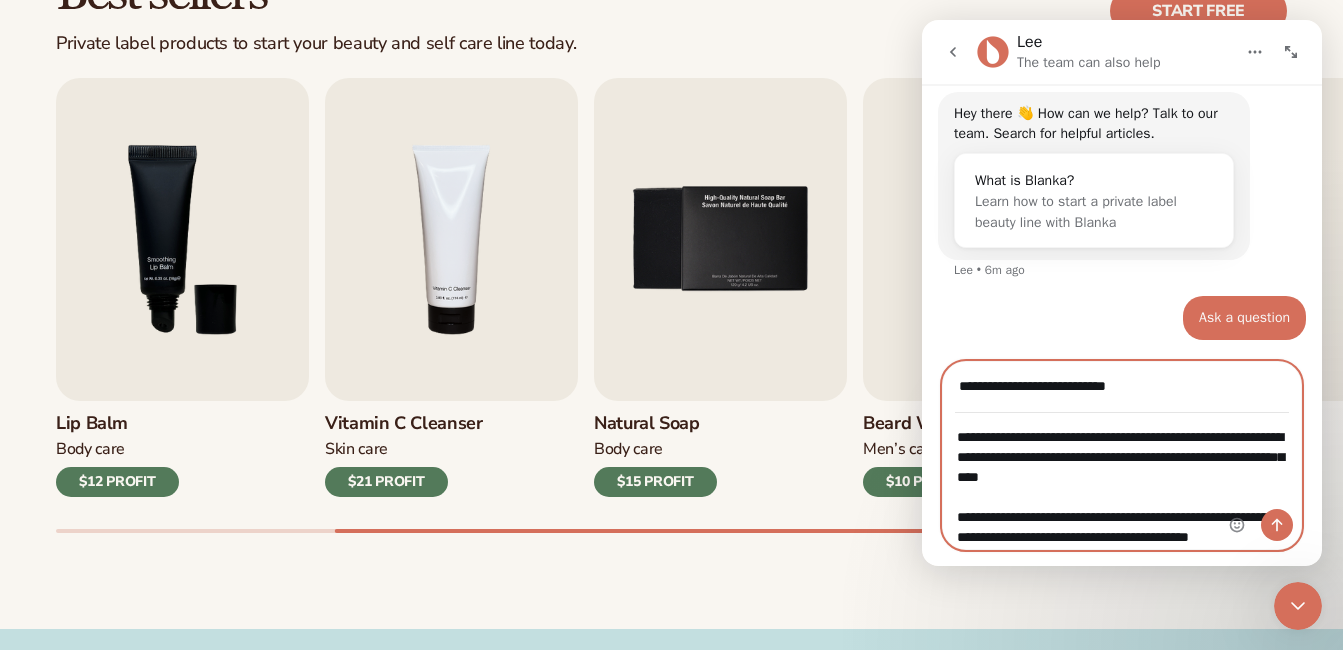 click on "**********" at bounding box center (1122, 481) 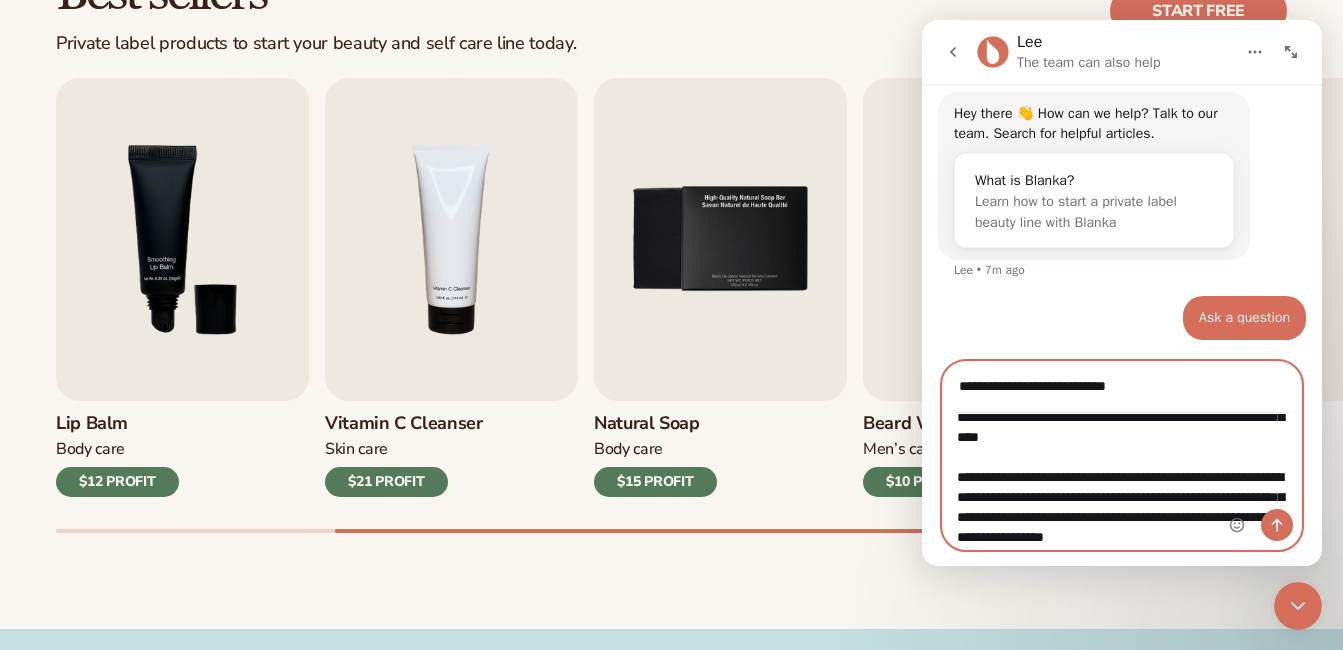 scroll, scrollTop: 316, scrollLeft: 0, axis: vertical 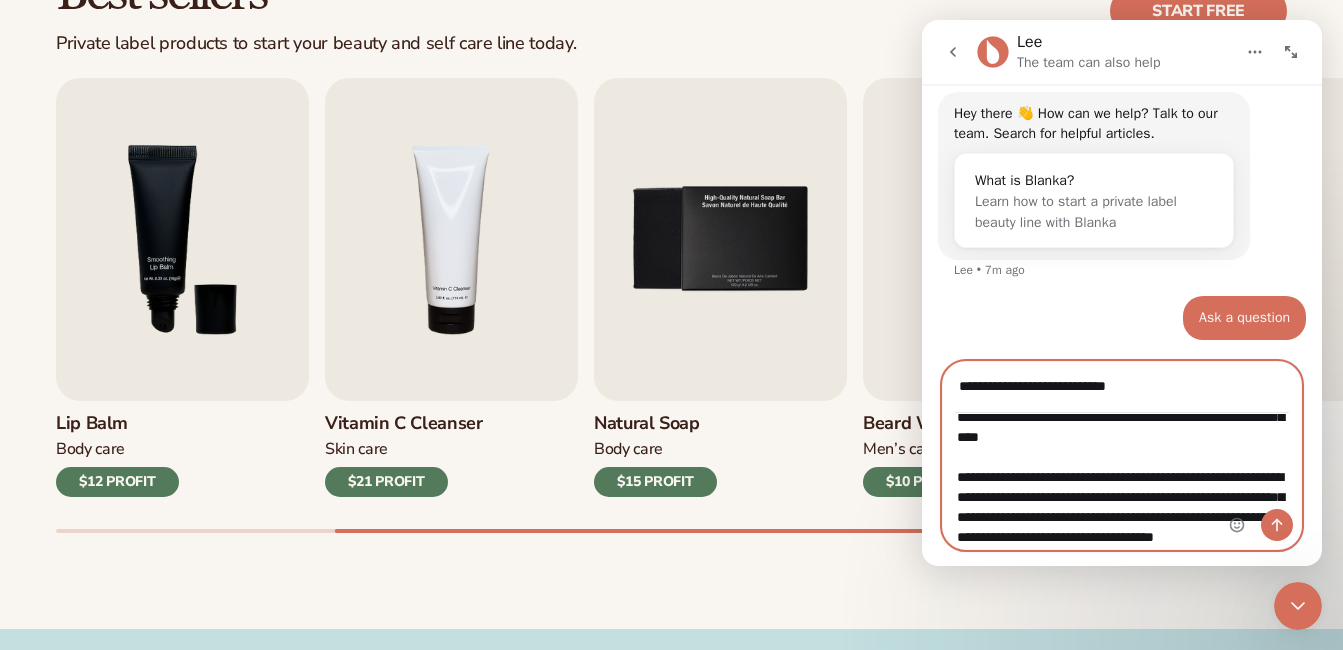 type on "**********" 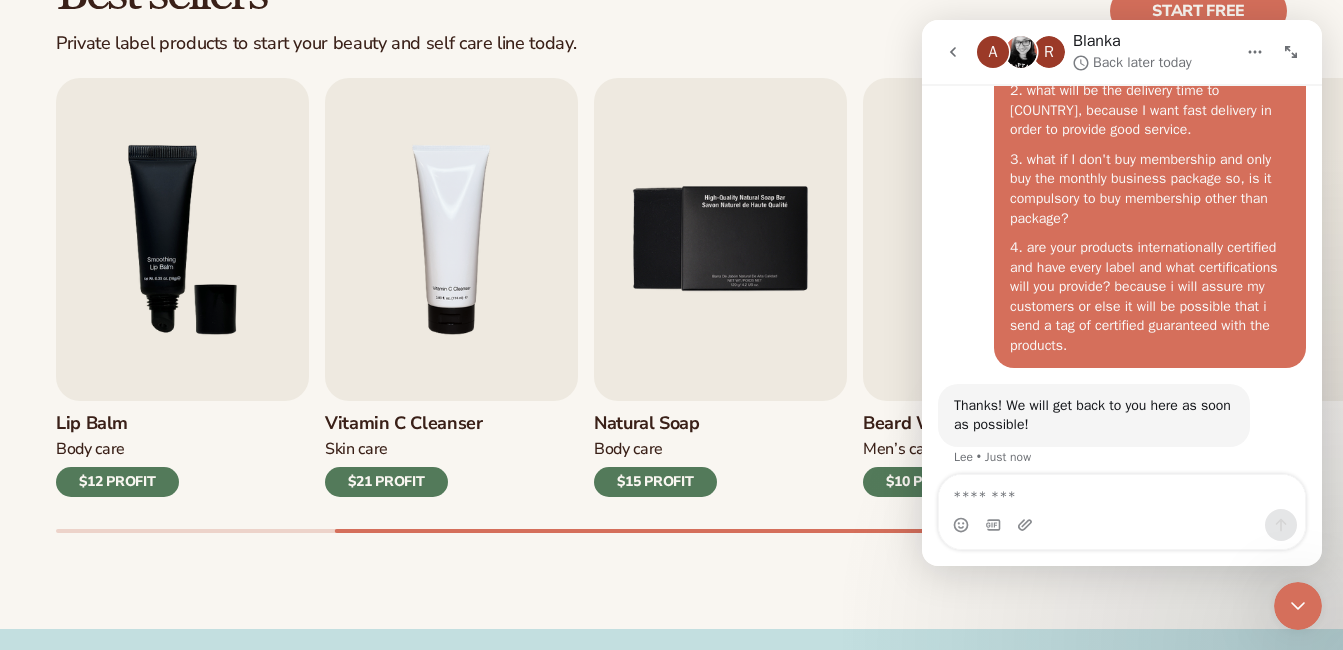 scroll, scrollTop: 555, scrollLeft: 0, axis: vertical 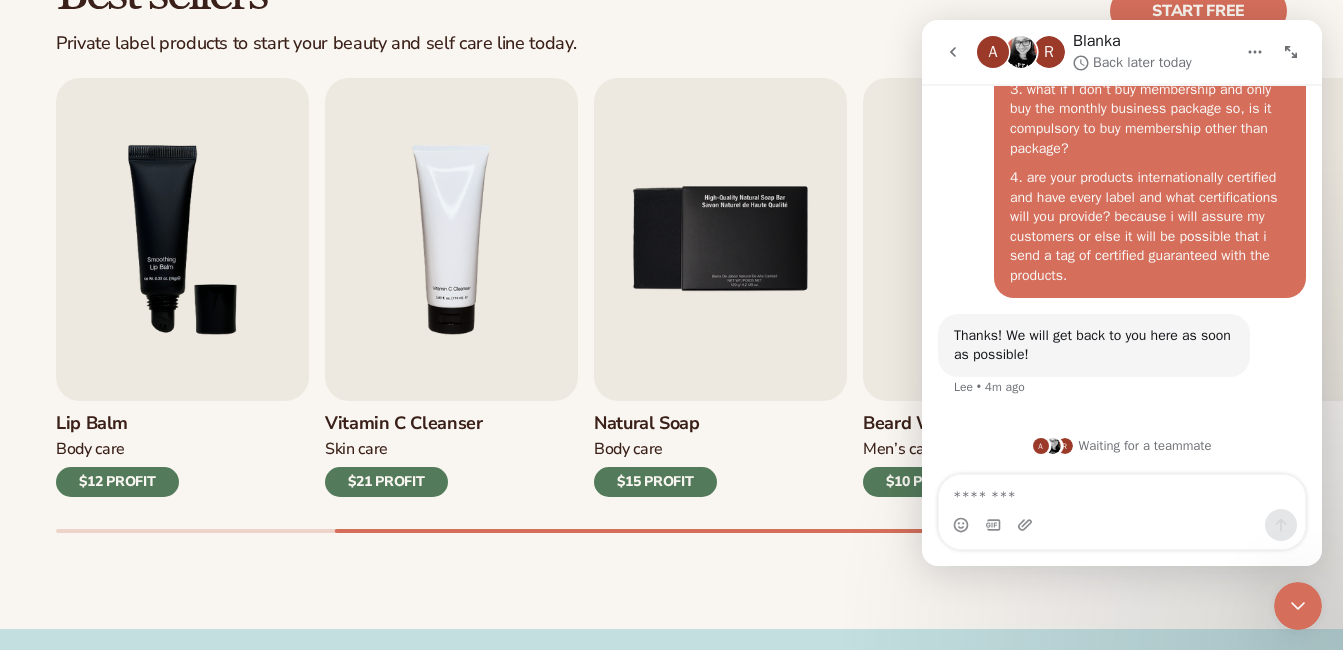 click at bounding box center (953, 52) 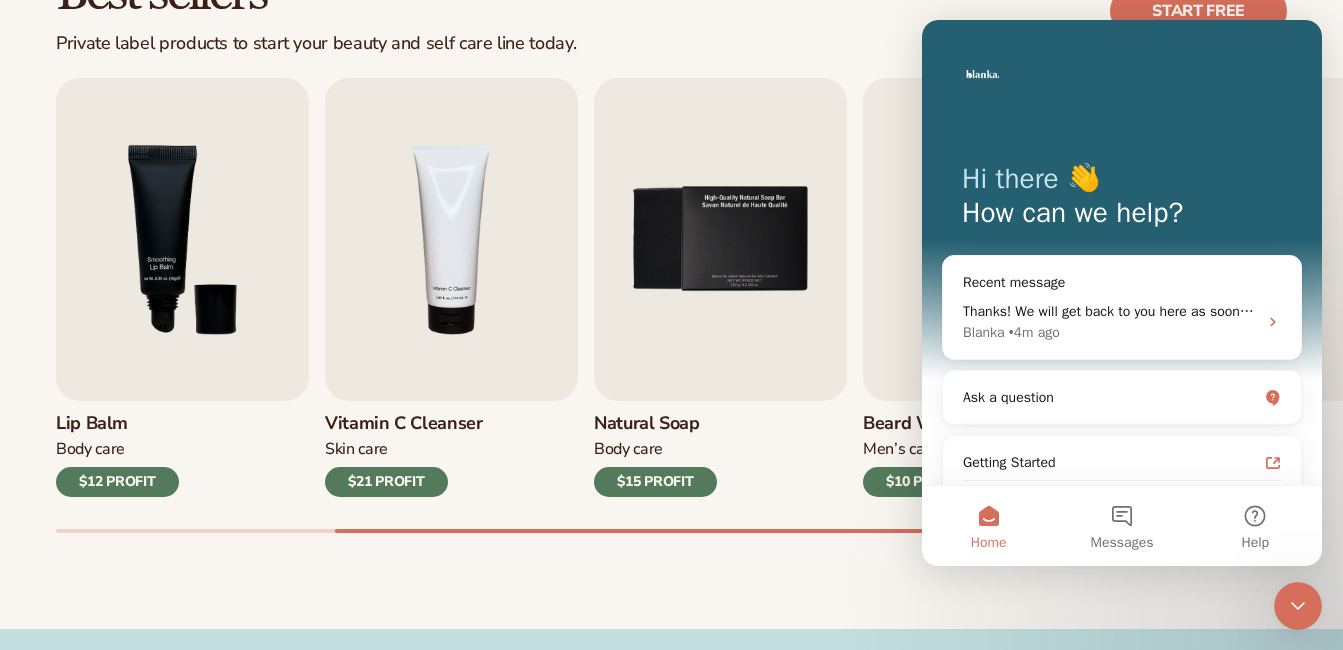 scroll, scrollTop: 0, scrollLeft: 0, axis: both 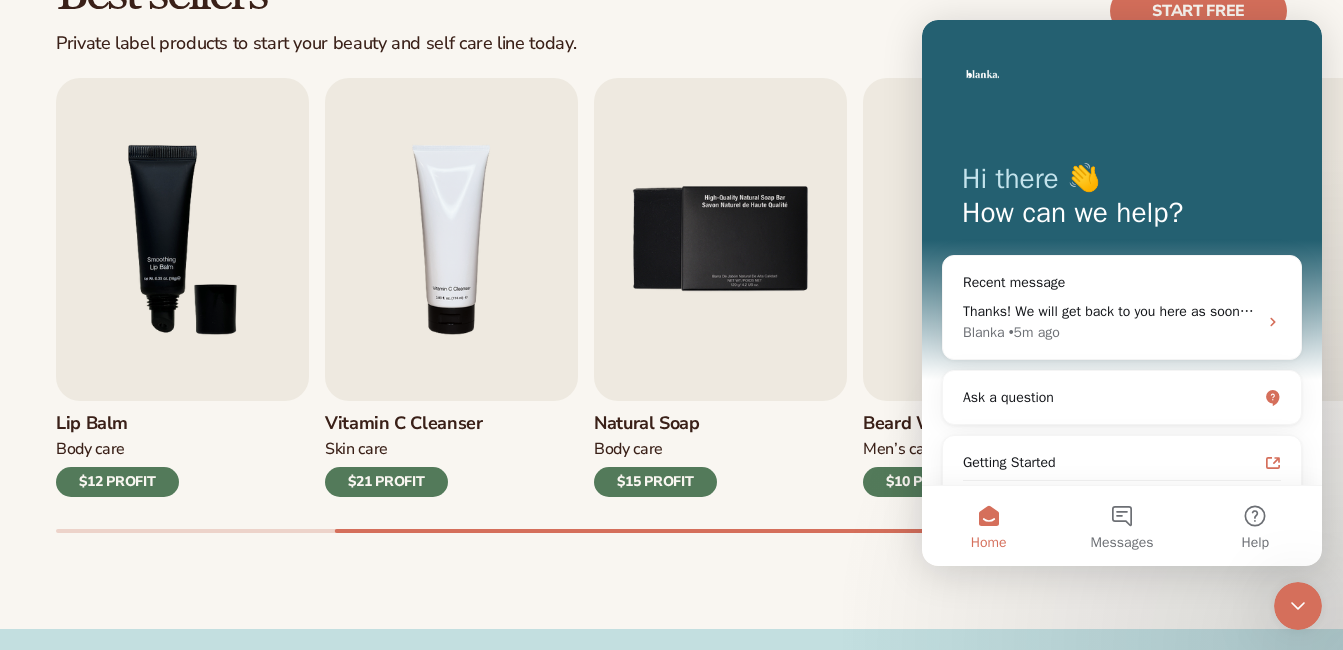 click 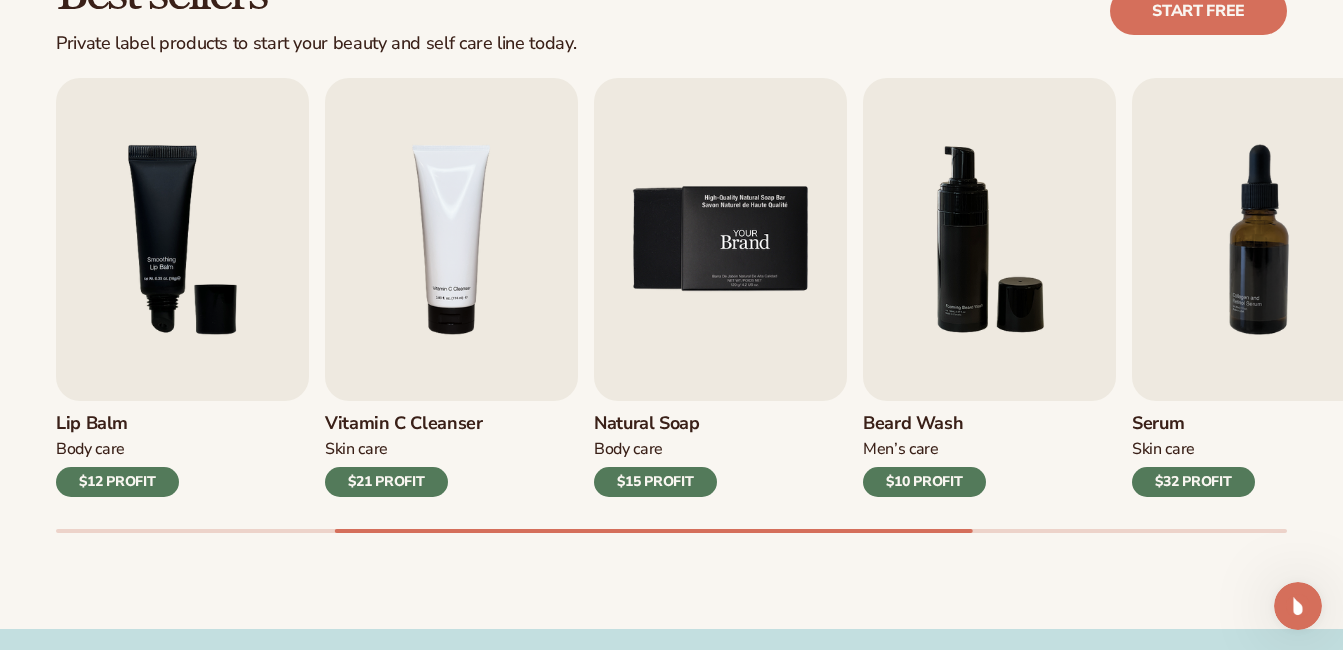 scroll, scrollTop: 0, scrollLeft: 0, axis: both 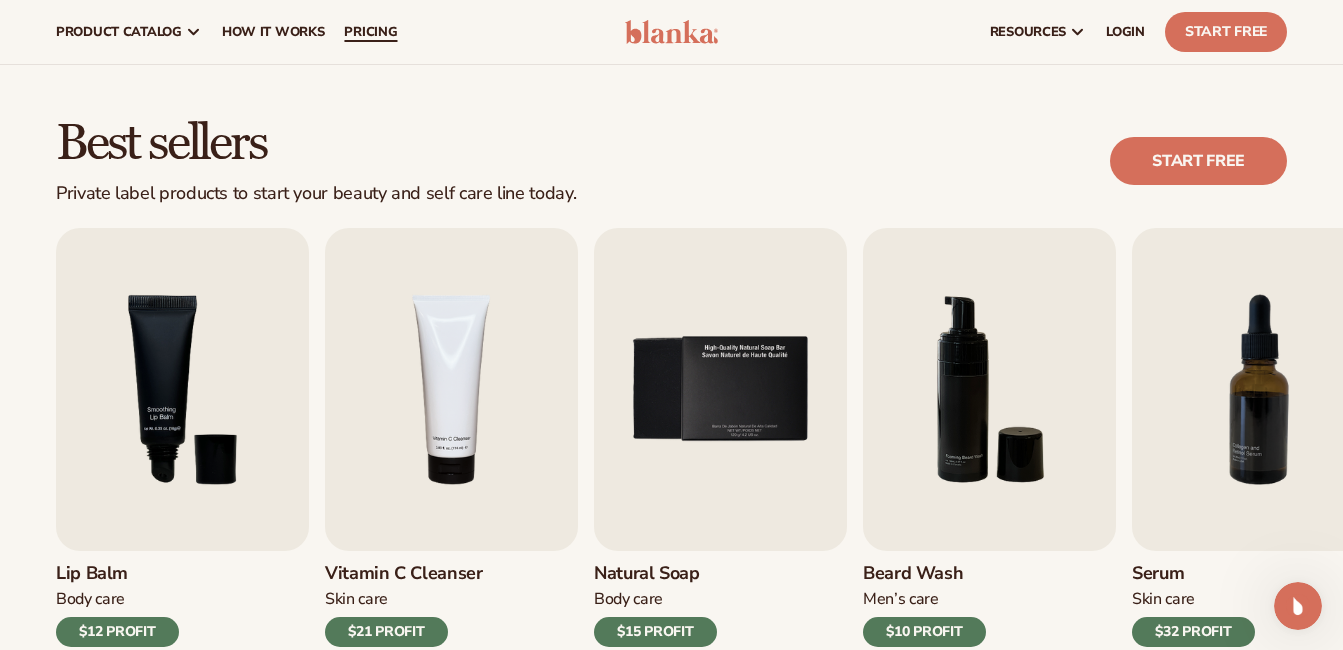 click on "pricing" at bounding box center (370, 32) 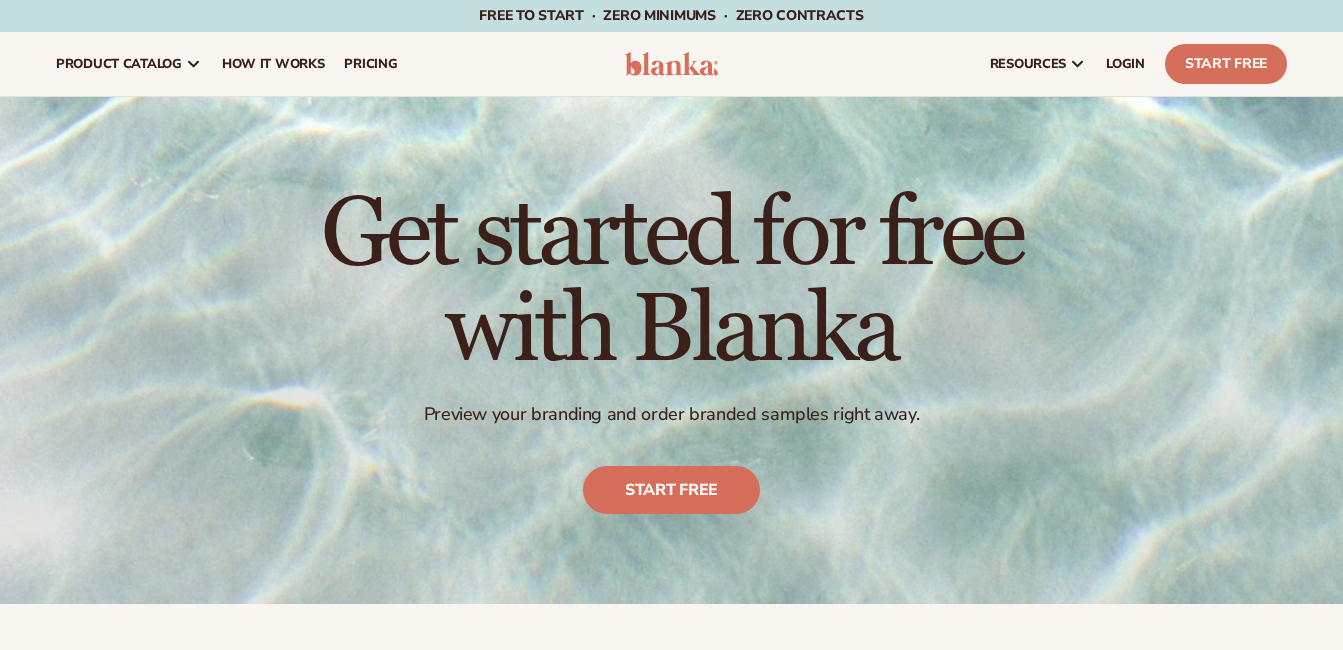 scroll, scrollTop: 0, scrollLeft: 0, axis: both 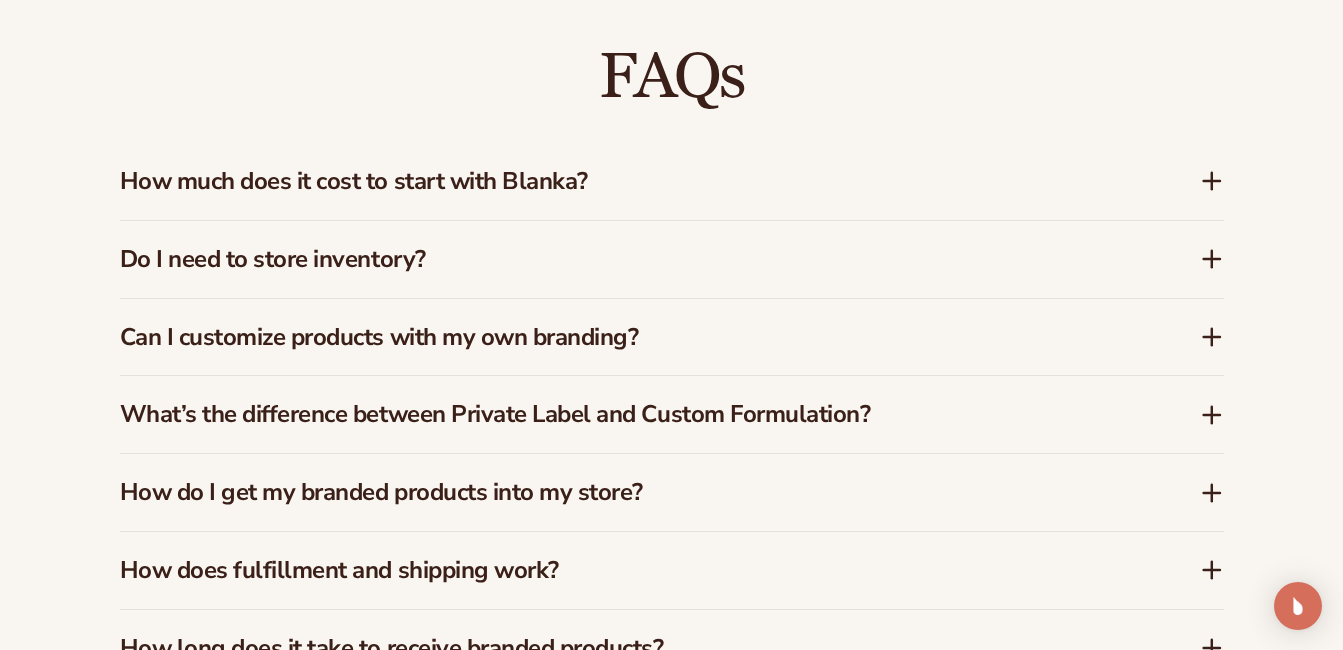 click on "How much does it cost to start with Blanka?" at bounding box center [672, 181] 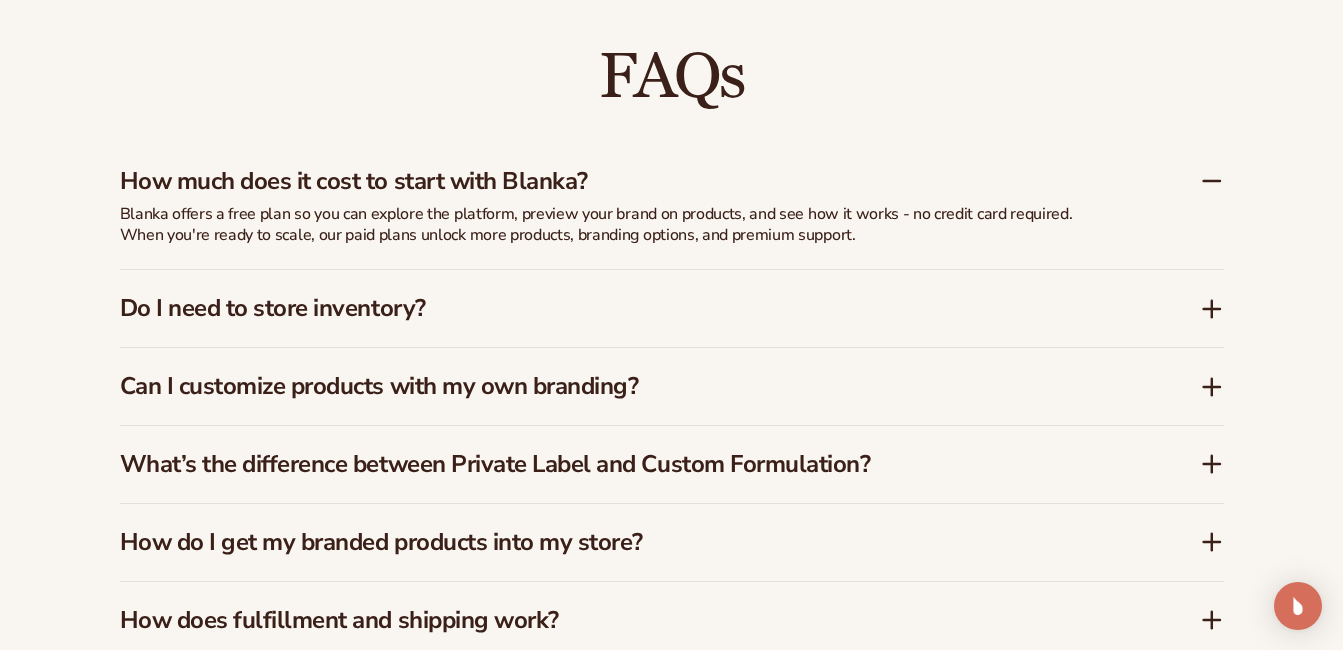 click on "Do I need to store inventory?" at bounding box center (630, 308) 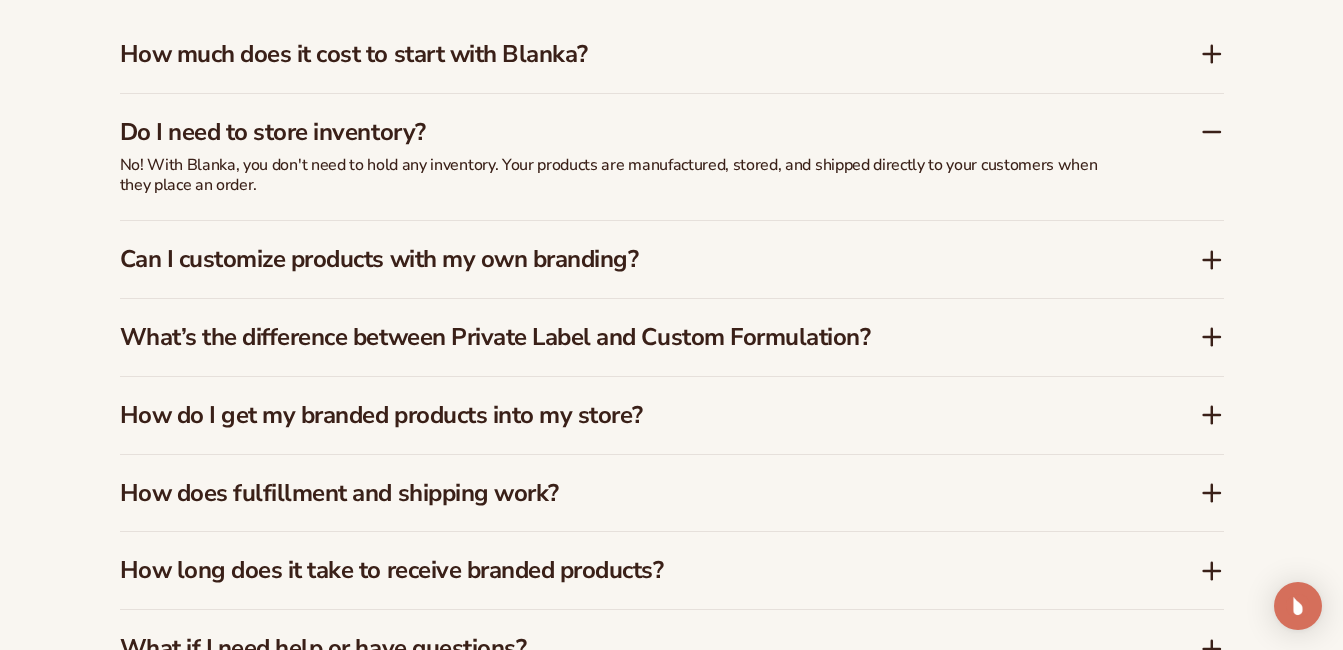 scroll, scrollTop: 3097, scrollLeft: 0, axis: vertical 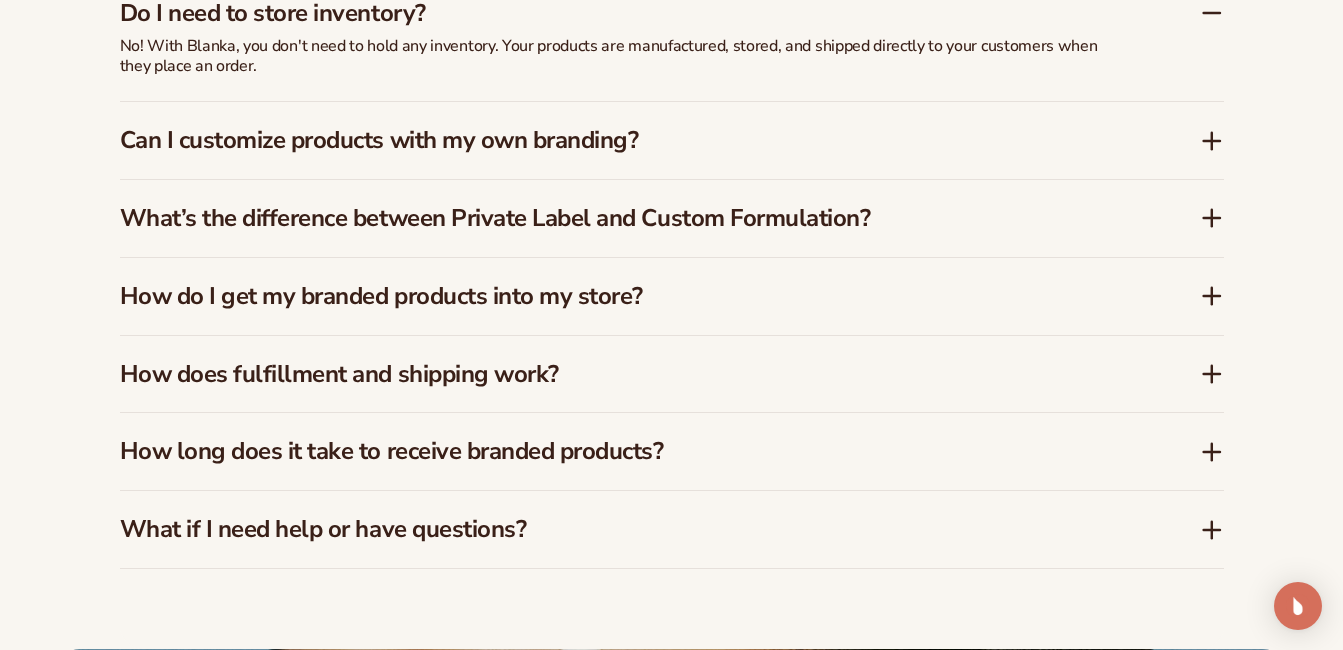 click on "Can I customize products with my own branding?" at bounding box center [630, 140] 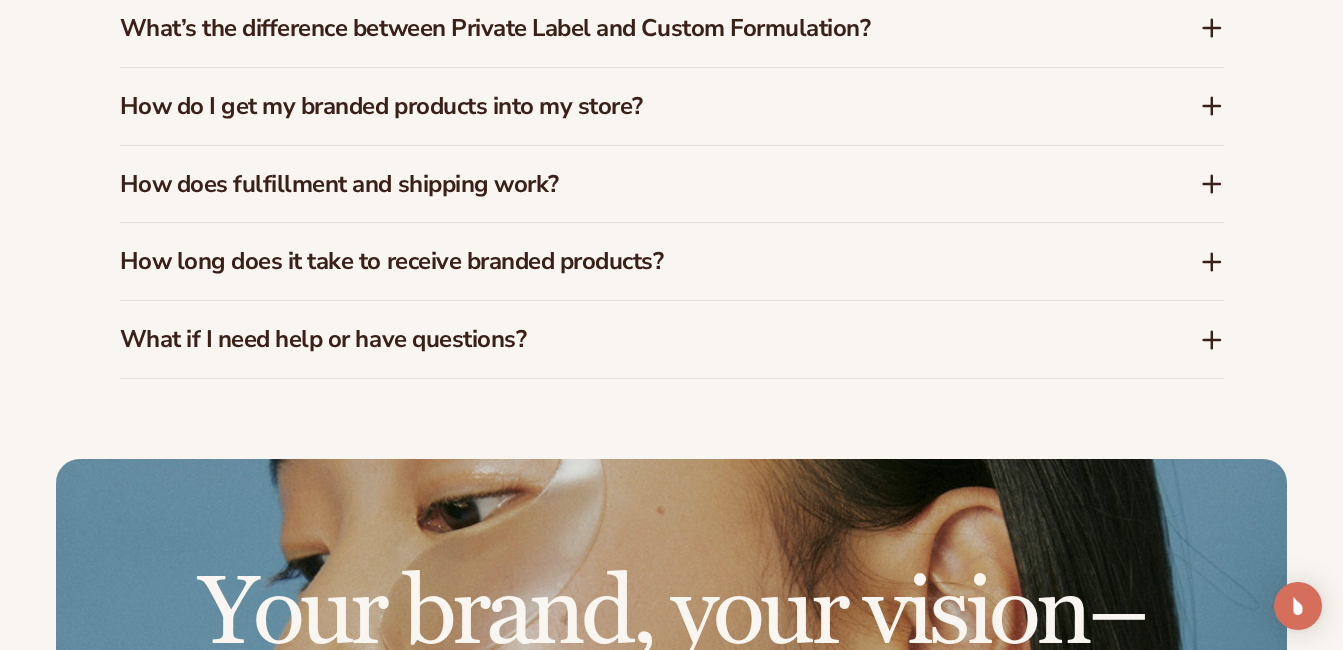 scroll, scrollTop: 3478, scrollLeft: 0, axis: vertical 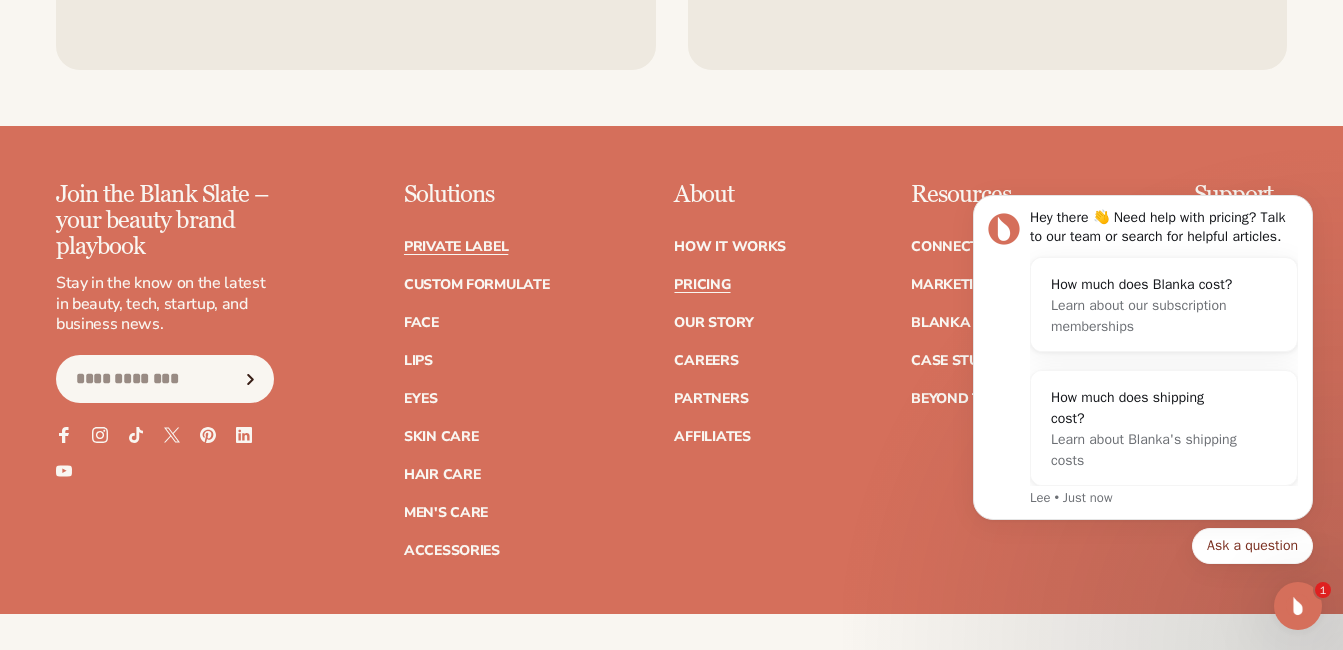 click on "Private label" at bounding box center [456, 247] 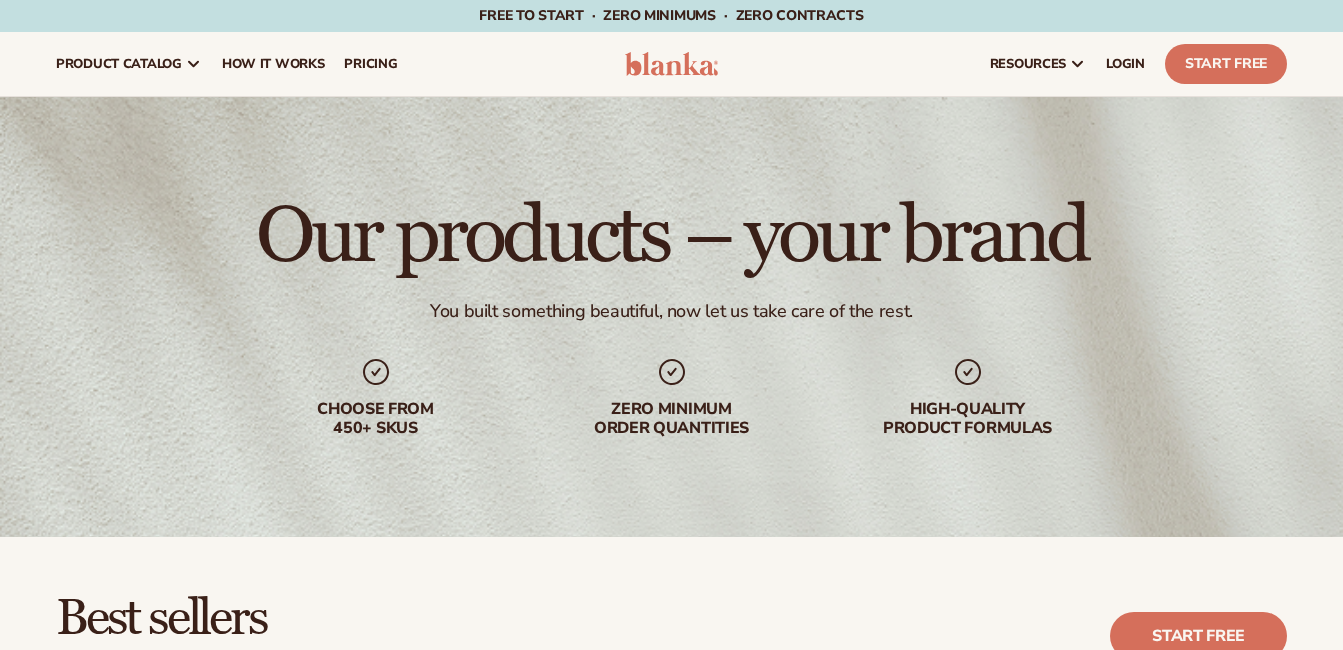 scroll, scrollTop: 0, scrollLeft: 0, axis: both 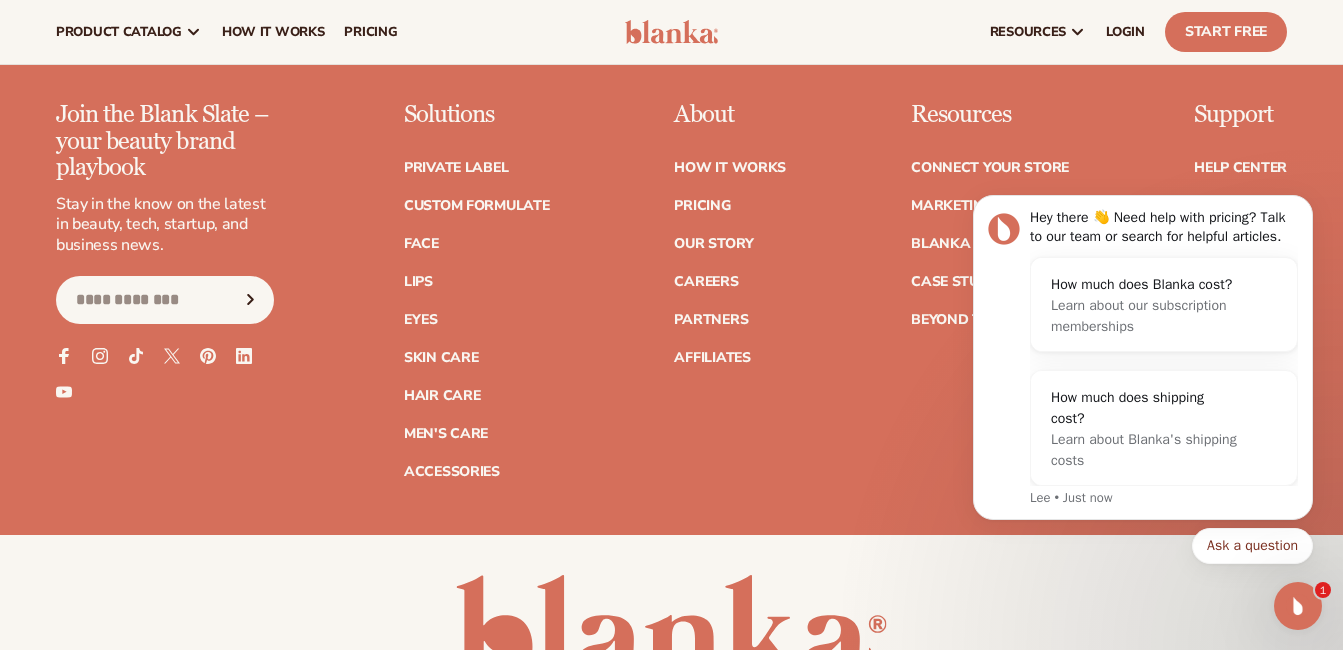click 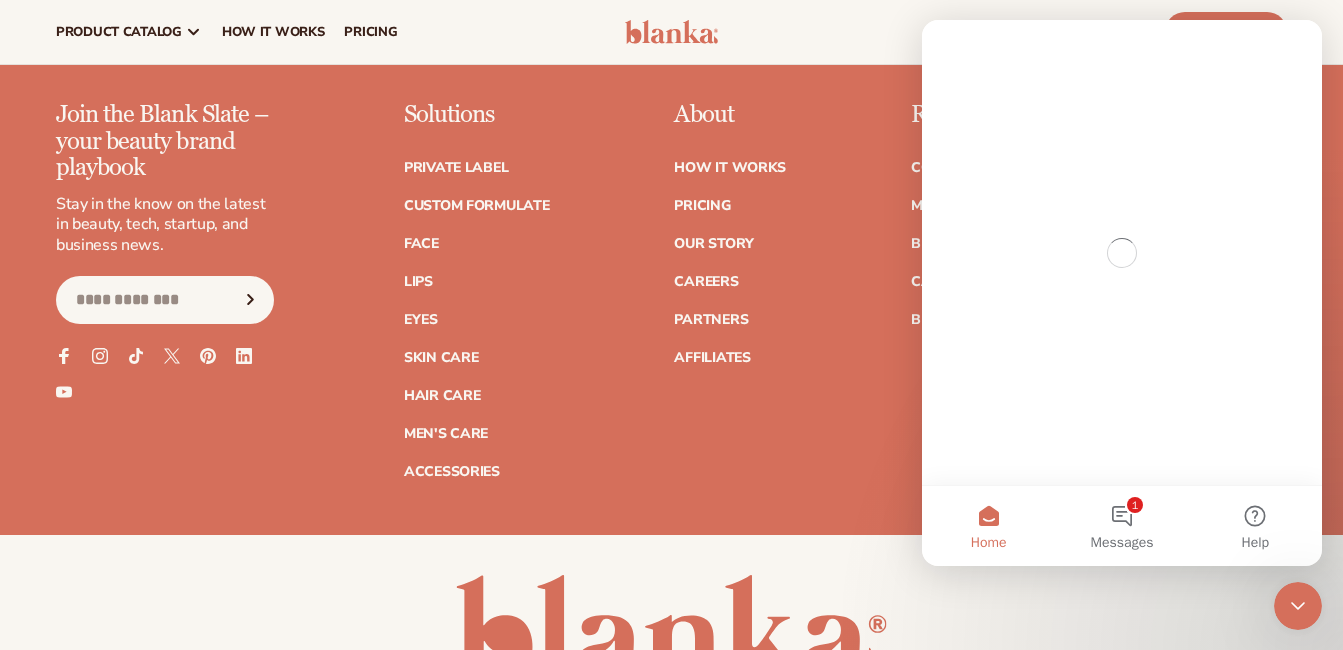 scroll, scrollTop: 0, scrollLeft: 0, axis: both 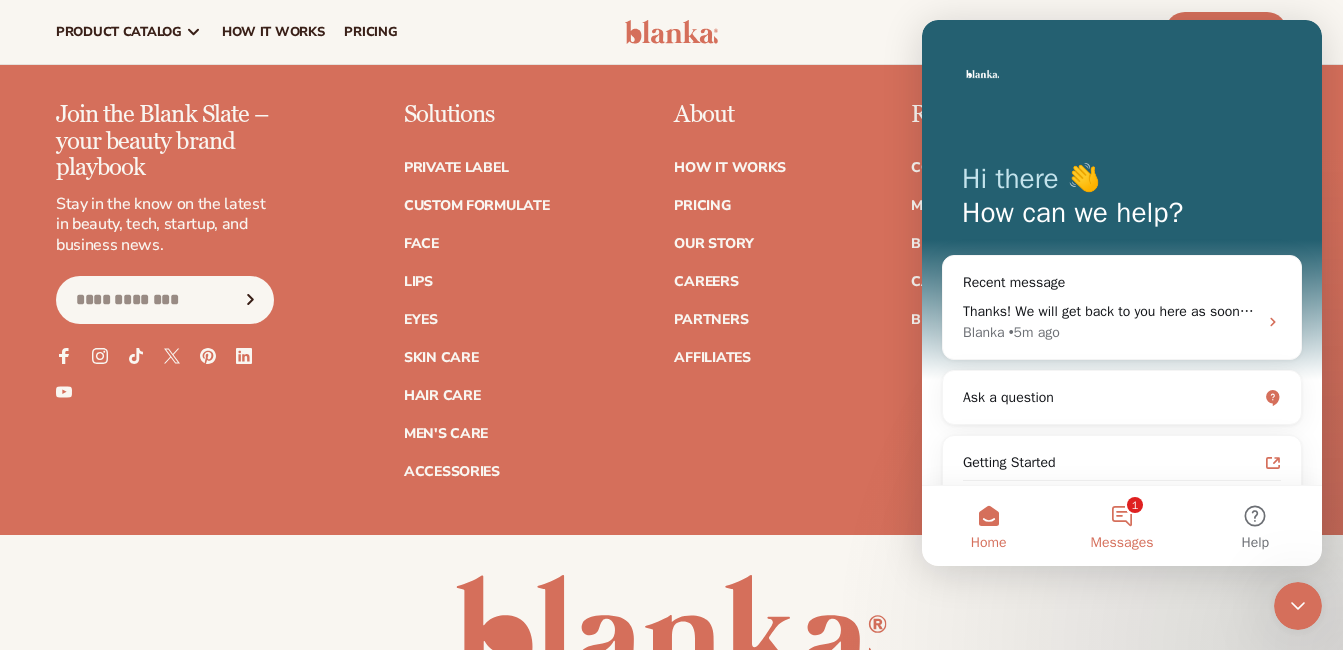 click on "1 Messages" at bounding box center (1121, 526) 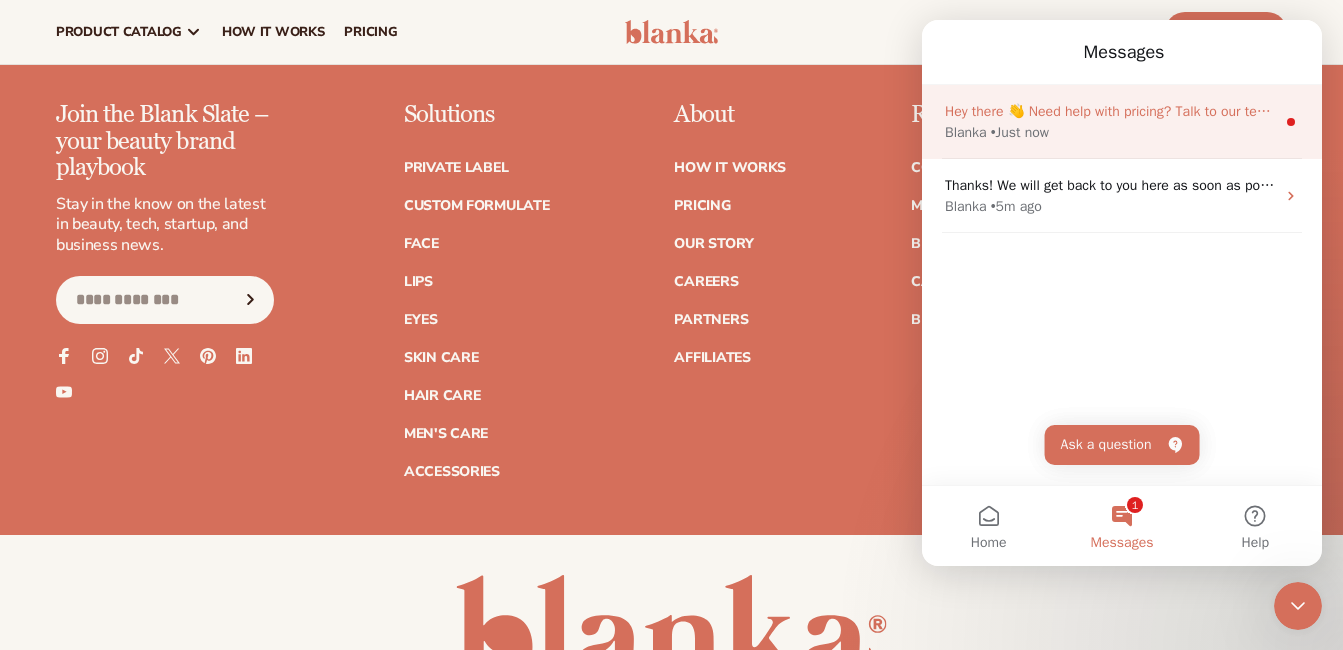 click on "Blanka •  Just now" at bounding box center [1110, 132] 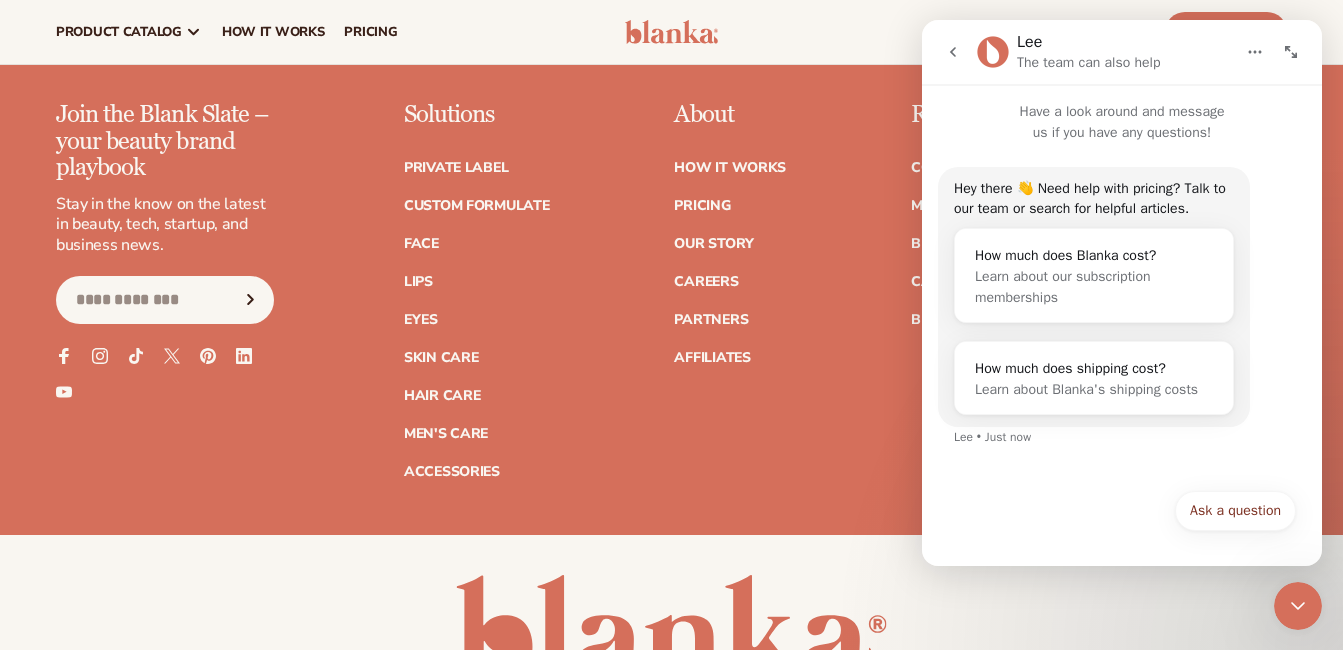 click 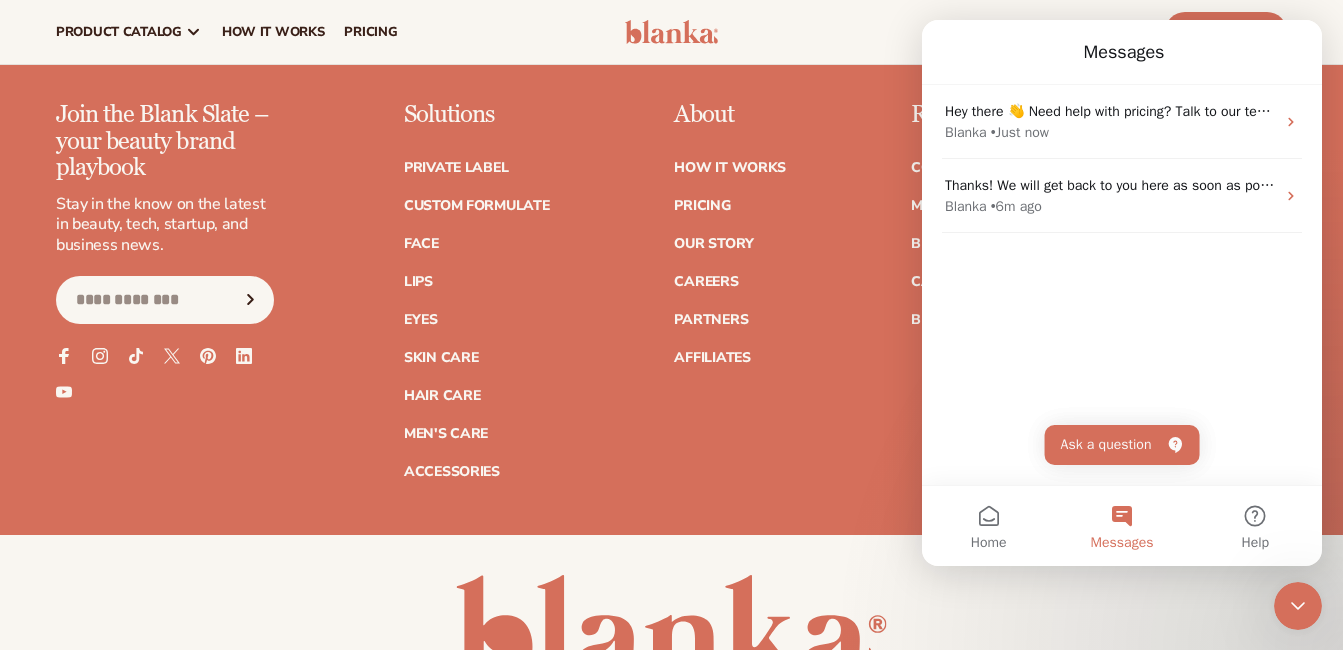 click at bounding box center (1298, 606) 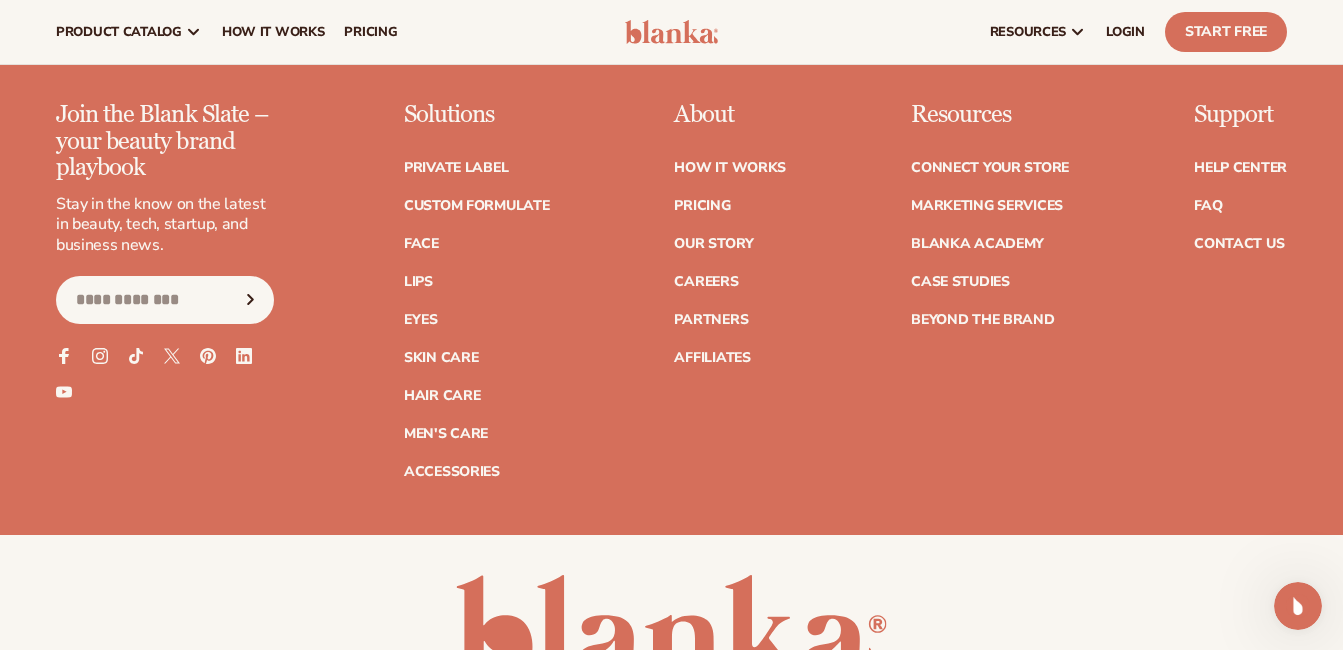 scroll, scrollTop: 0, scrollLeft: 0, axis: both 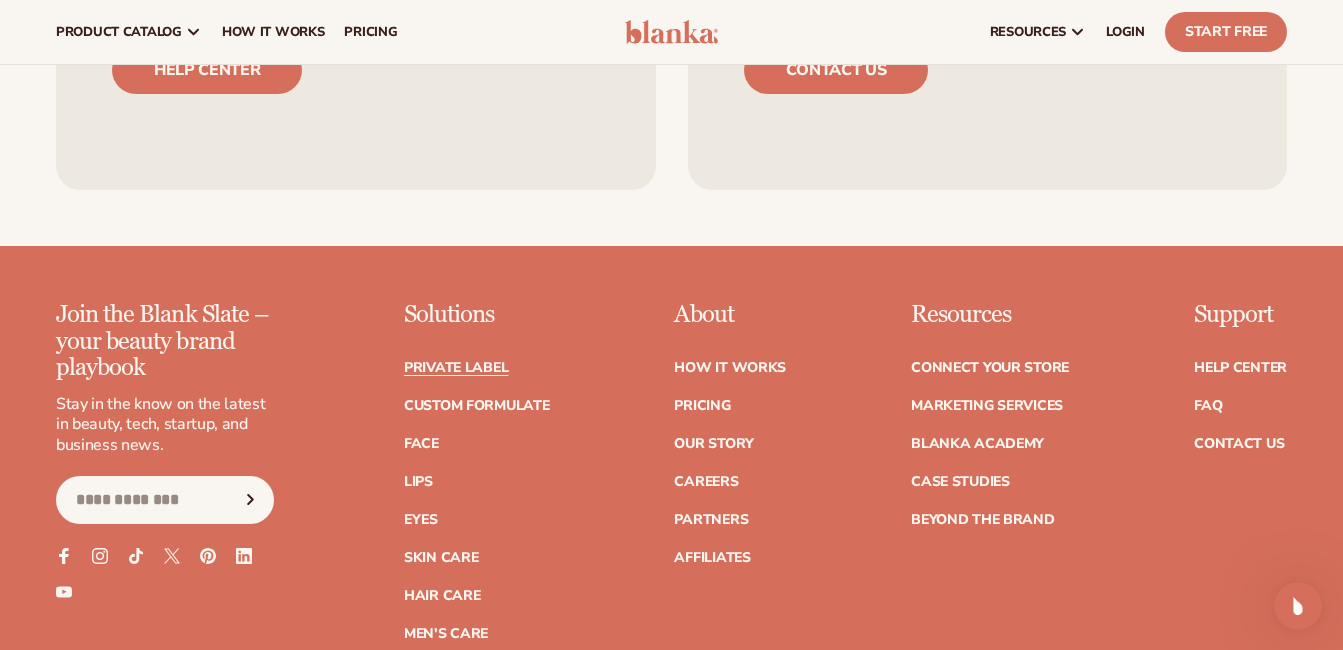 click on "Private label" at bounding box center [456, 368] 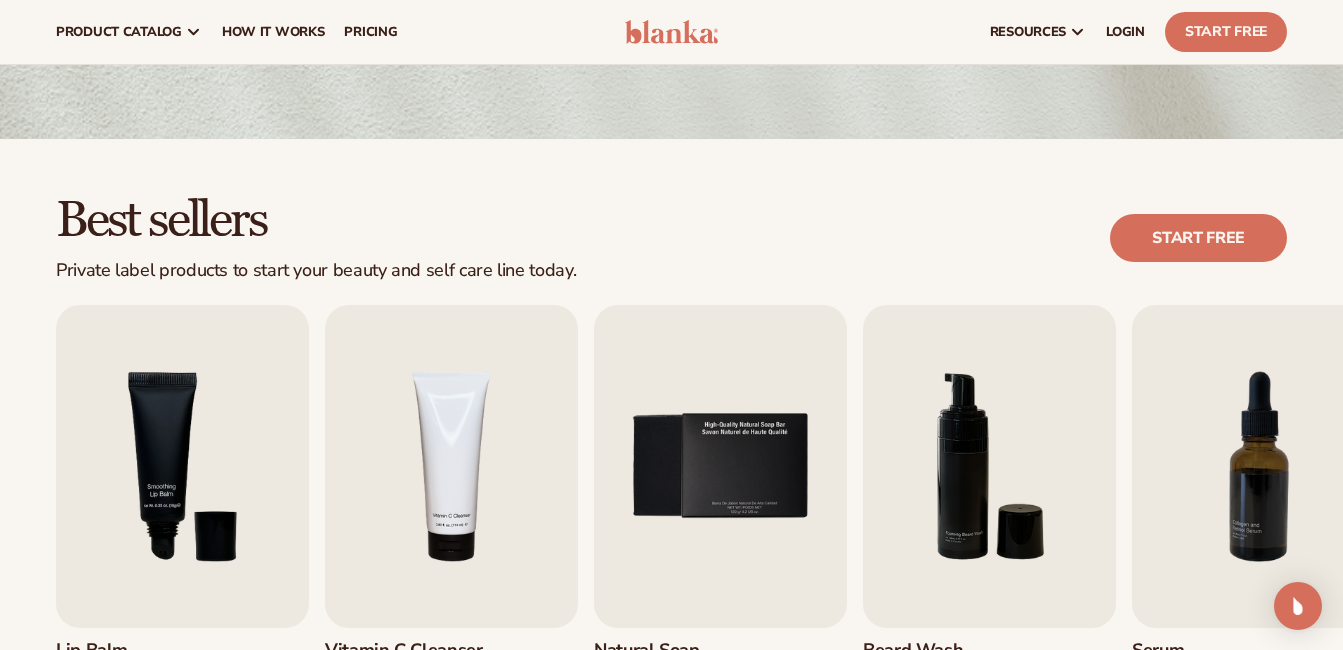 scroll, scrollTop: 400, scrollLeft: 0, axis: vertical 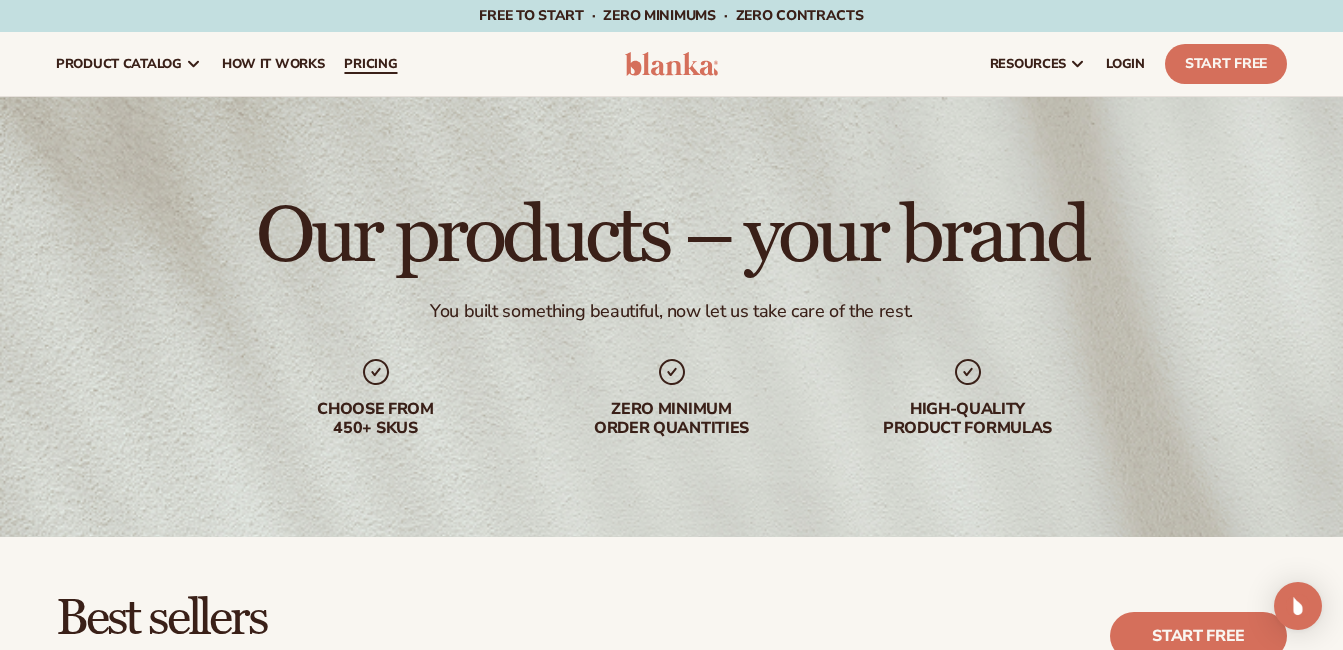 click on "pricing" at bounding box center [370, 64] 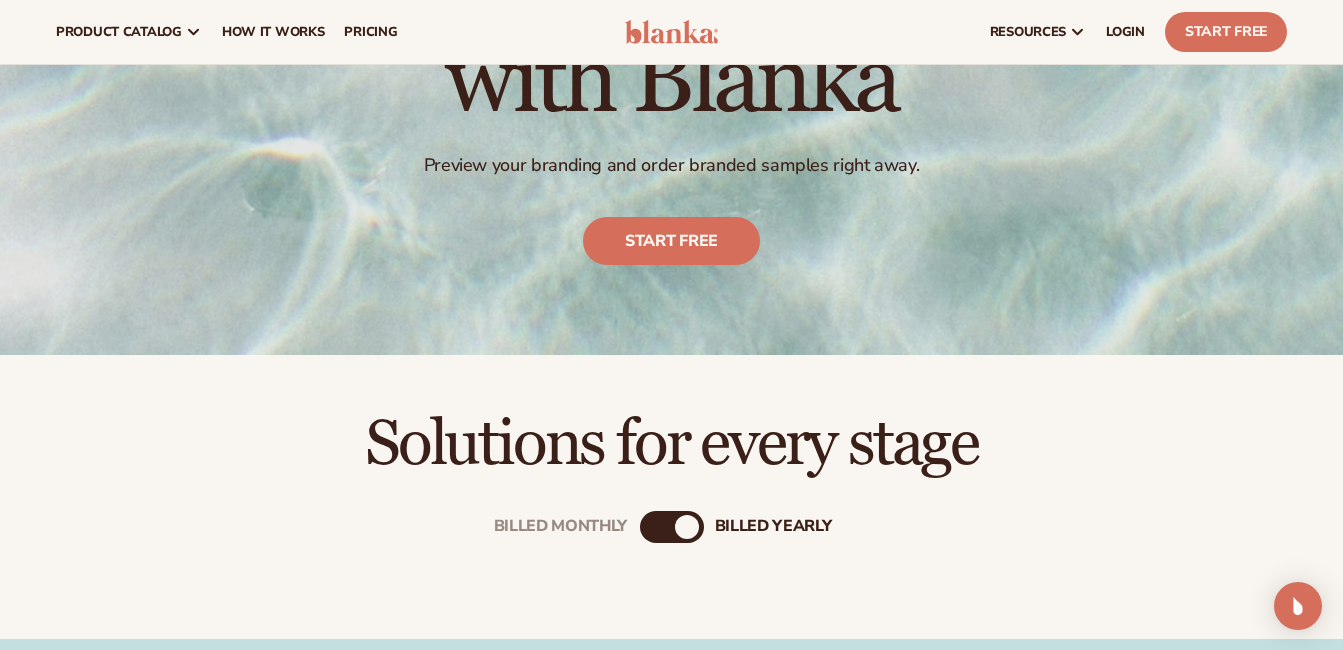scroll, scrollTop: 0, scrollLeft: 0, axis: both 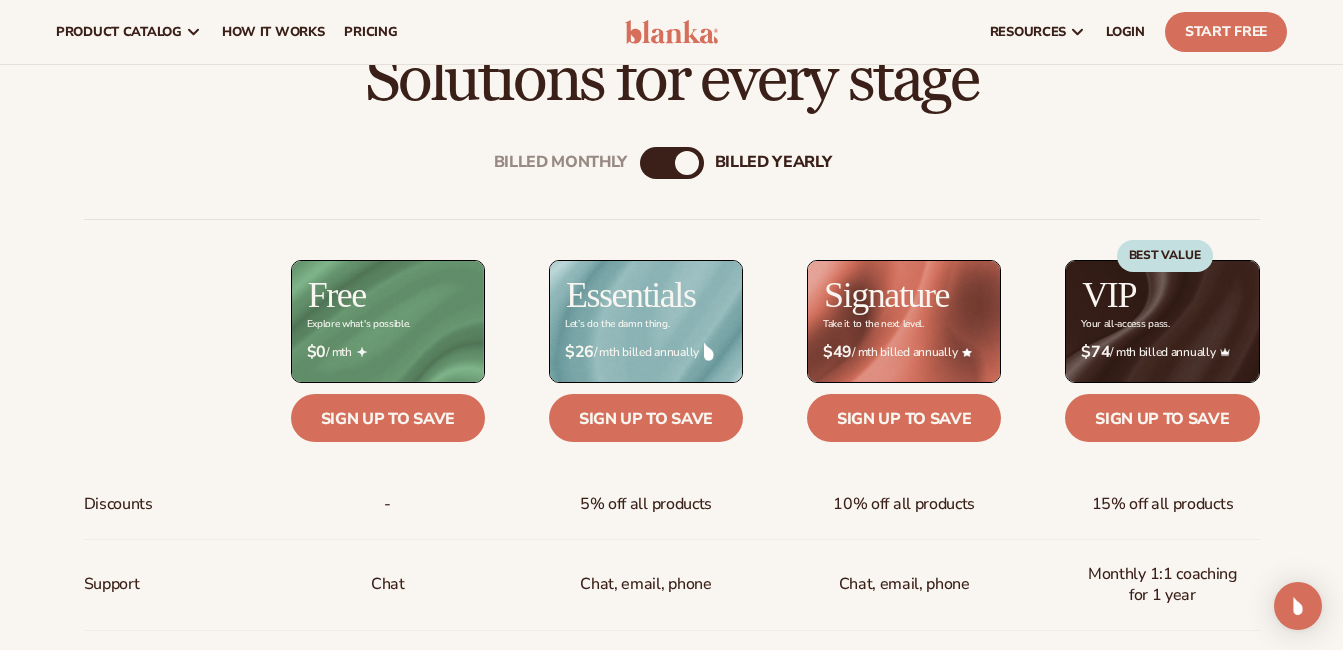 click on "Billed Monthly" at bounding box center [652, 163] 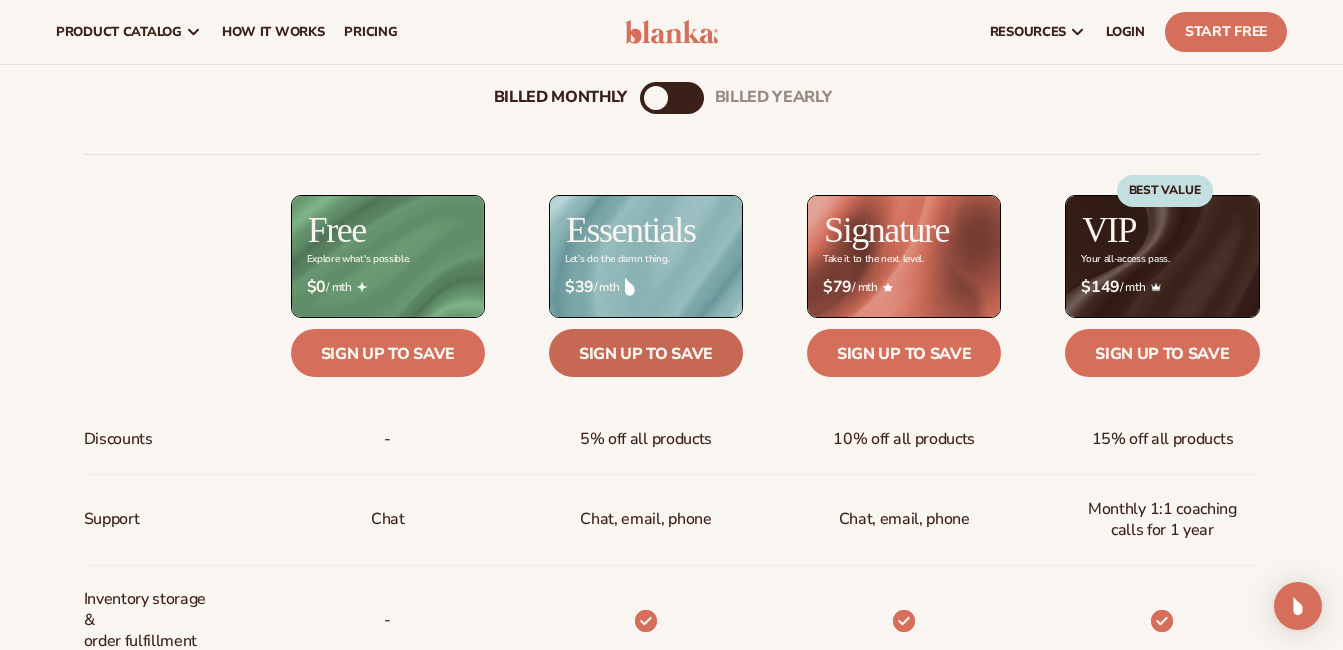 scroll, scrollTop: 713, scrollLeft: 0, axis: vertical 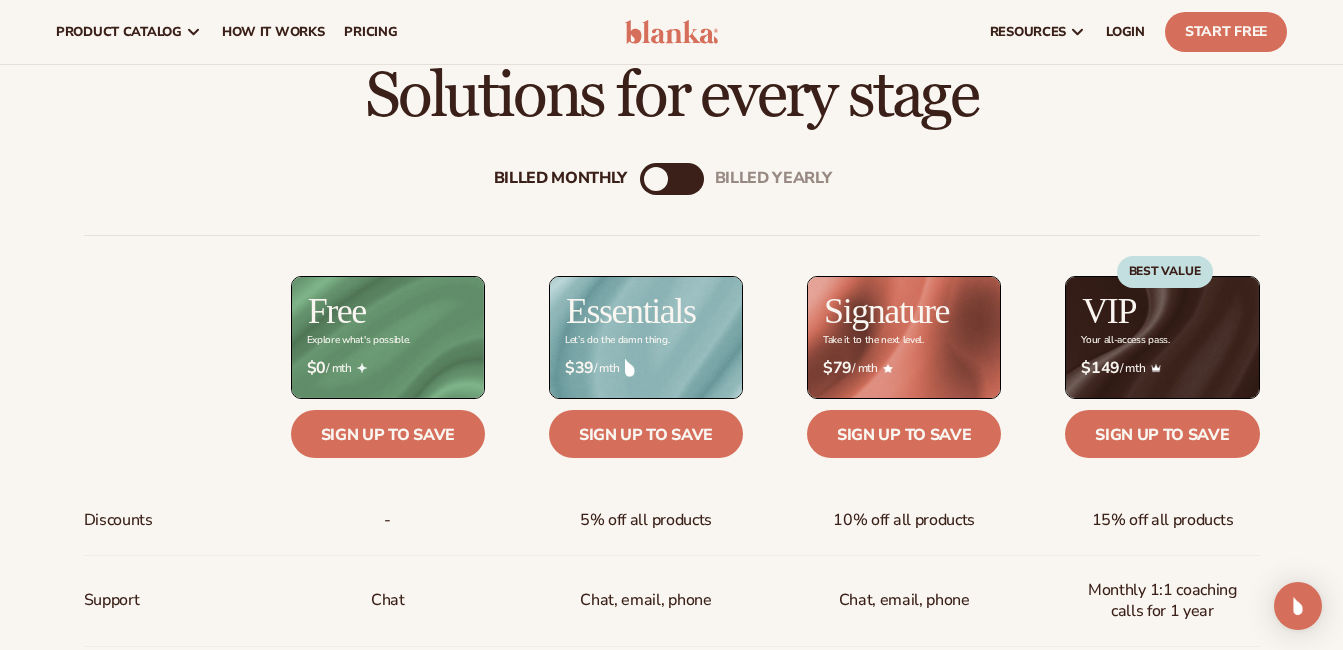 click on "Billed Monthly
billed Yearly" at bounding box center [672, 179] 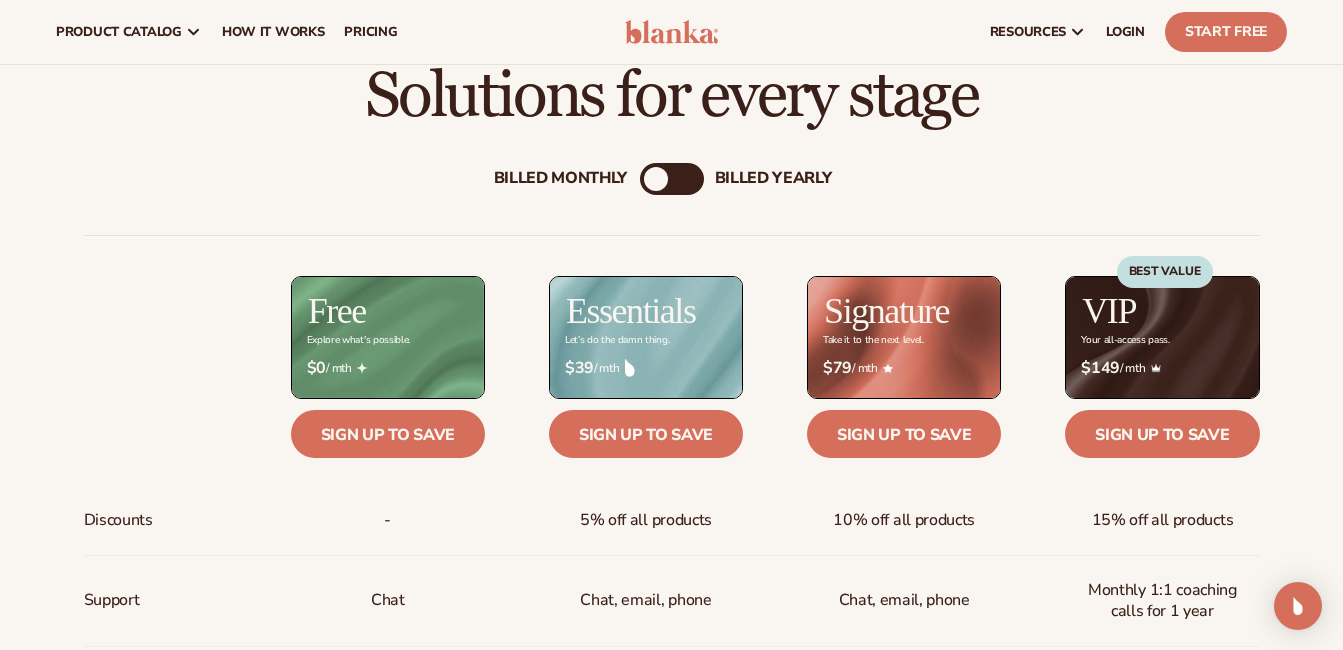 click on "billed Yearly" at bounding box center [773, 178] 